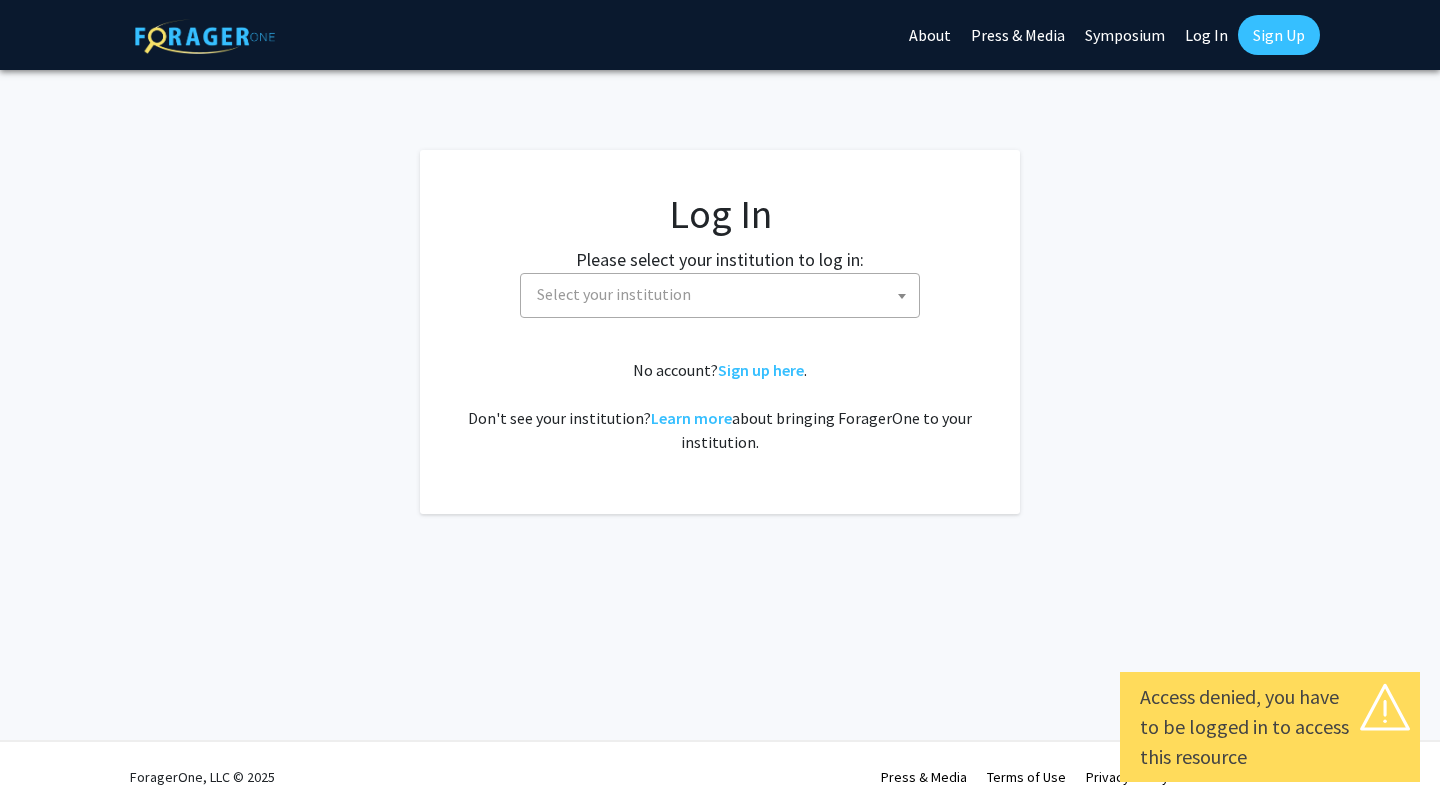 select 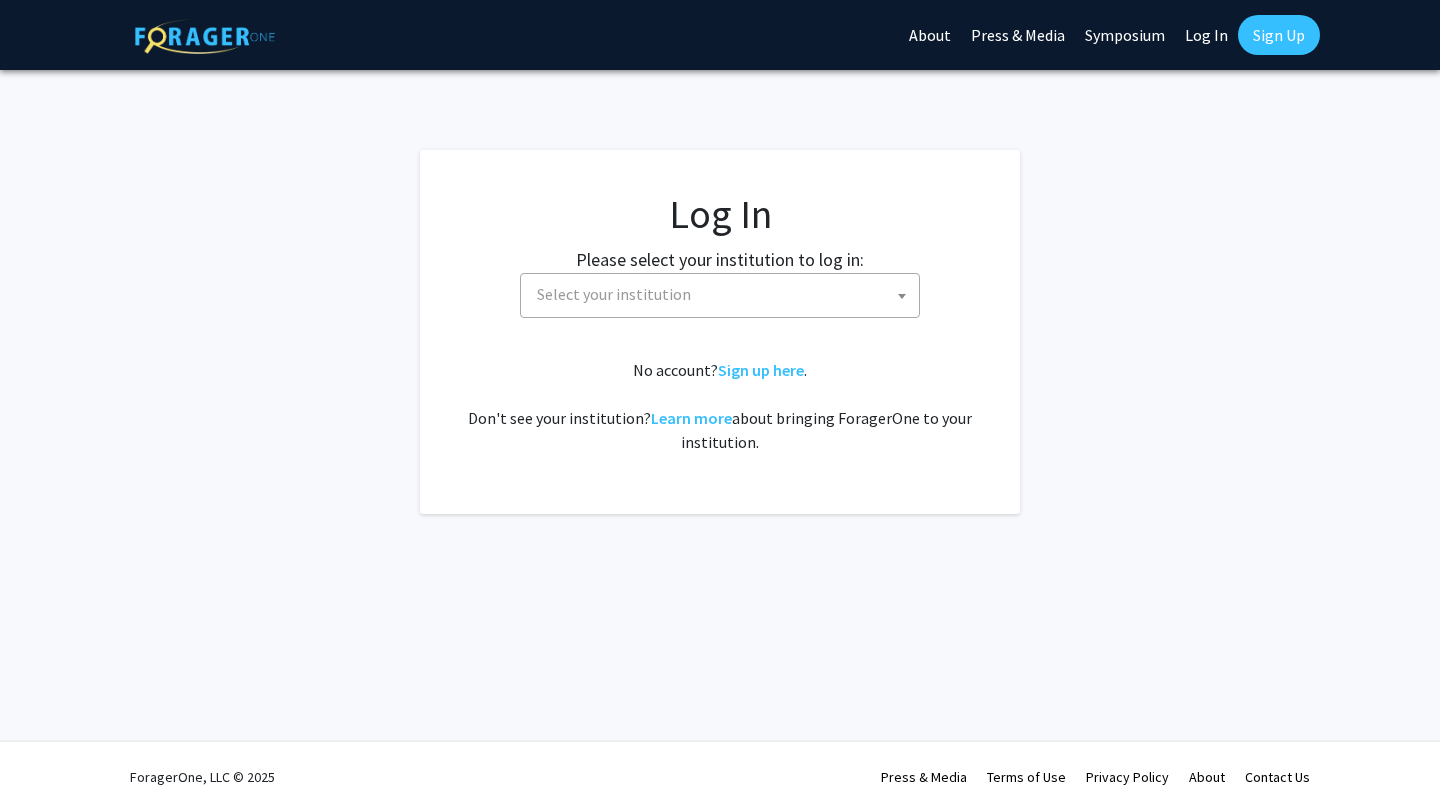 click on "Select your institution" at bounding box center (724, 294) 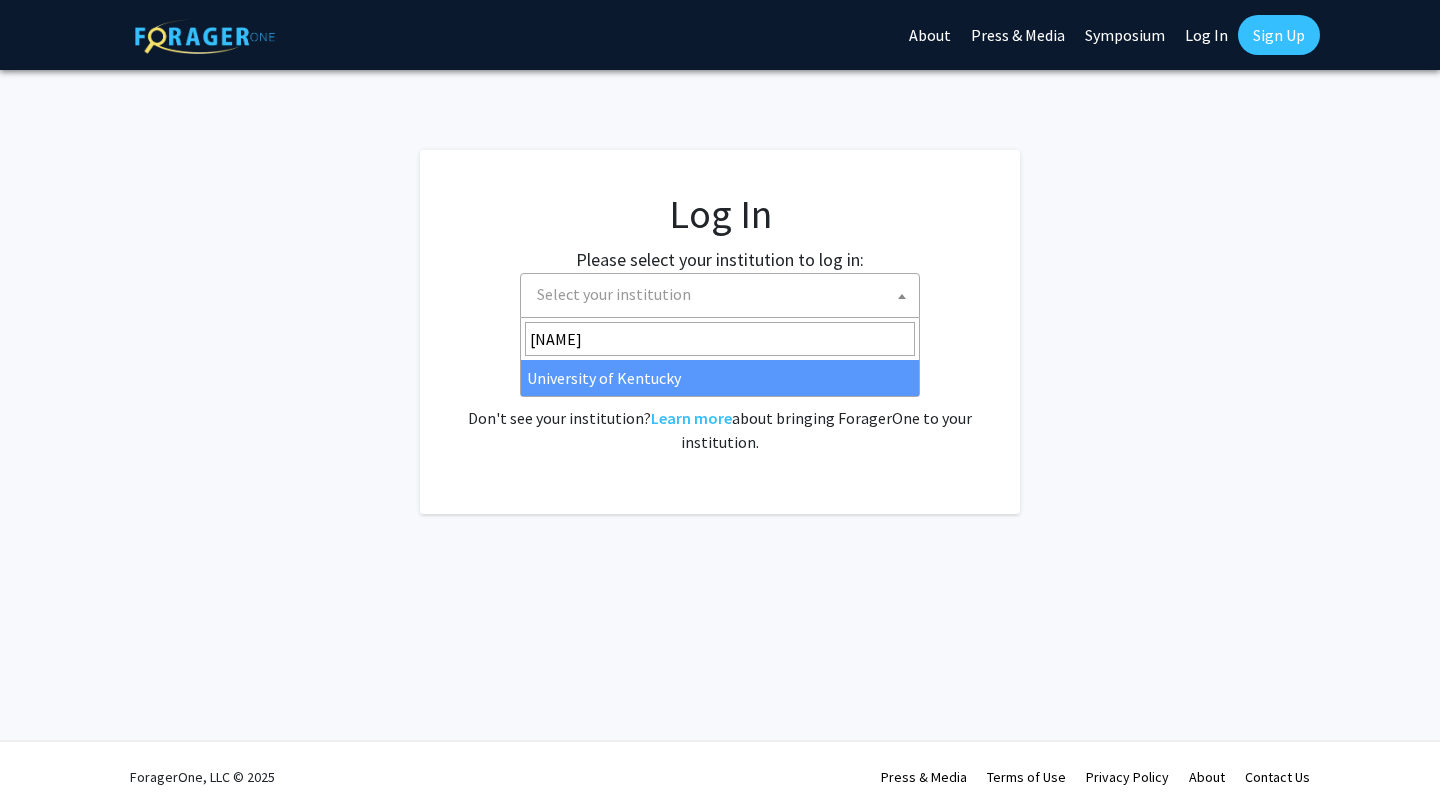 type on "kent" 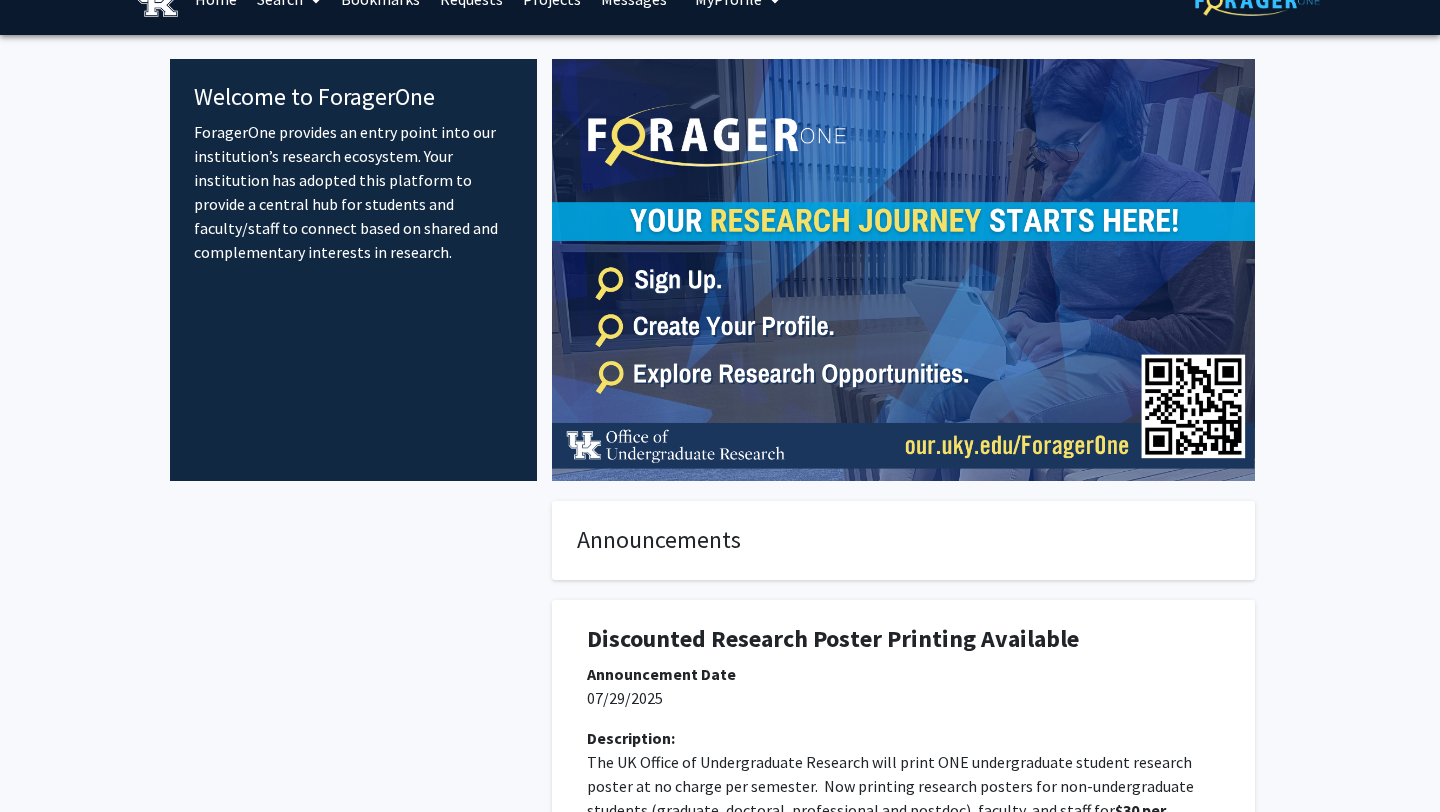 scroll, scrollTop: 0, scrollLeft: 0, axis: both 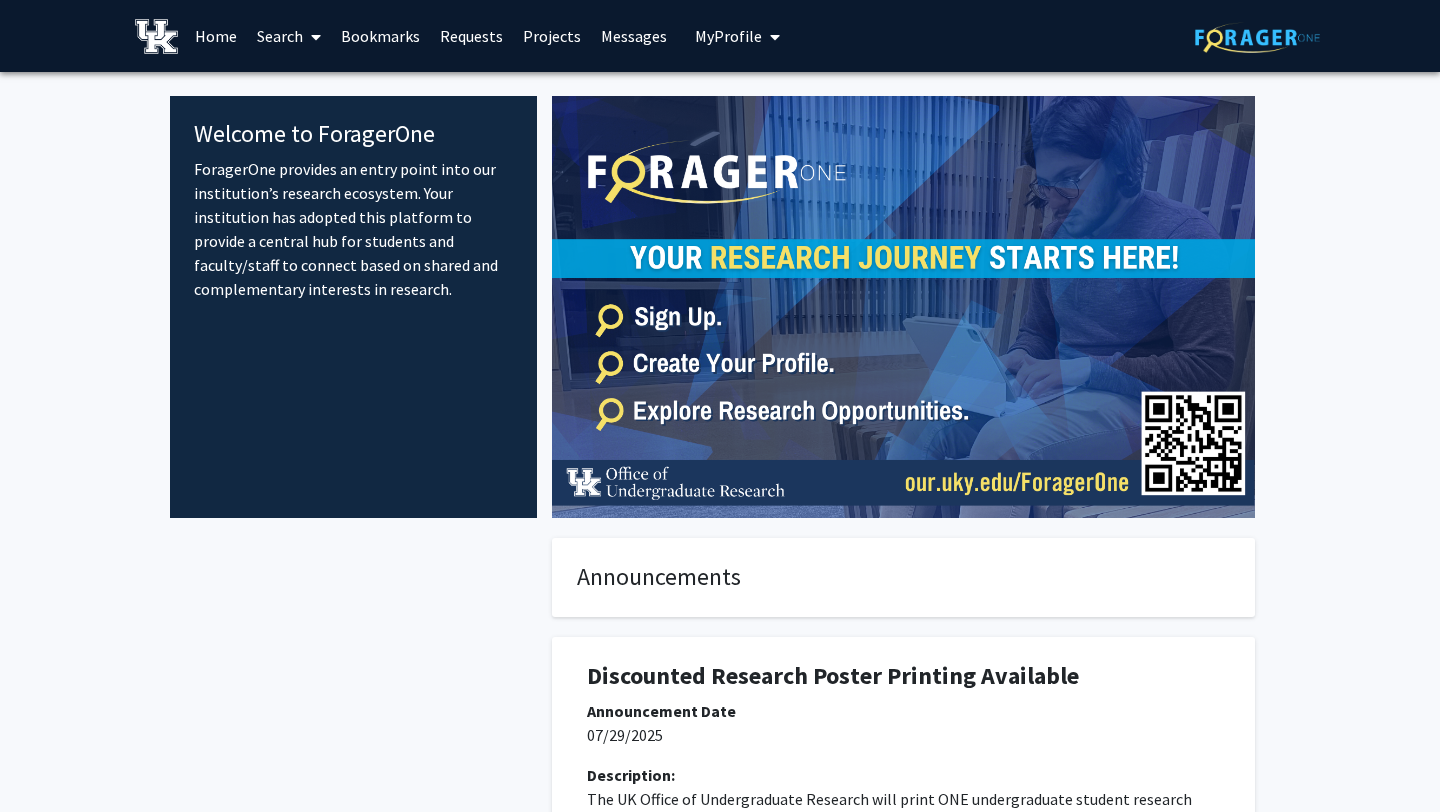 click on "Home" at bounding box center (216, 36) 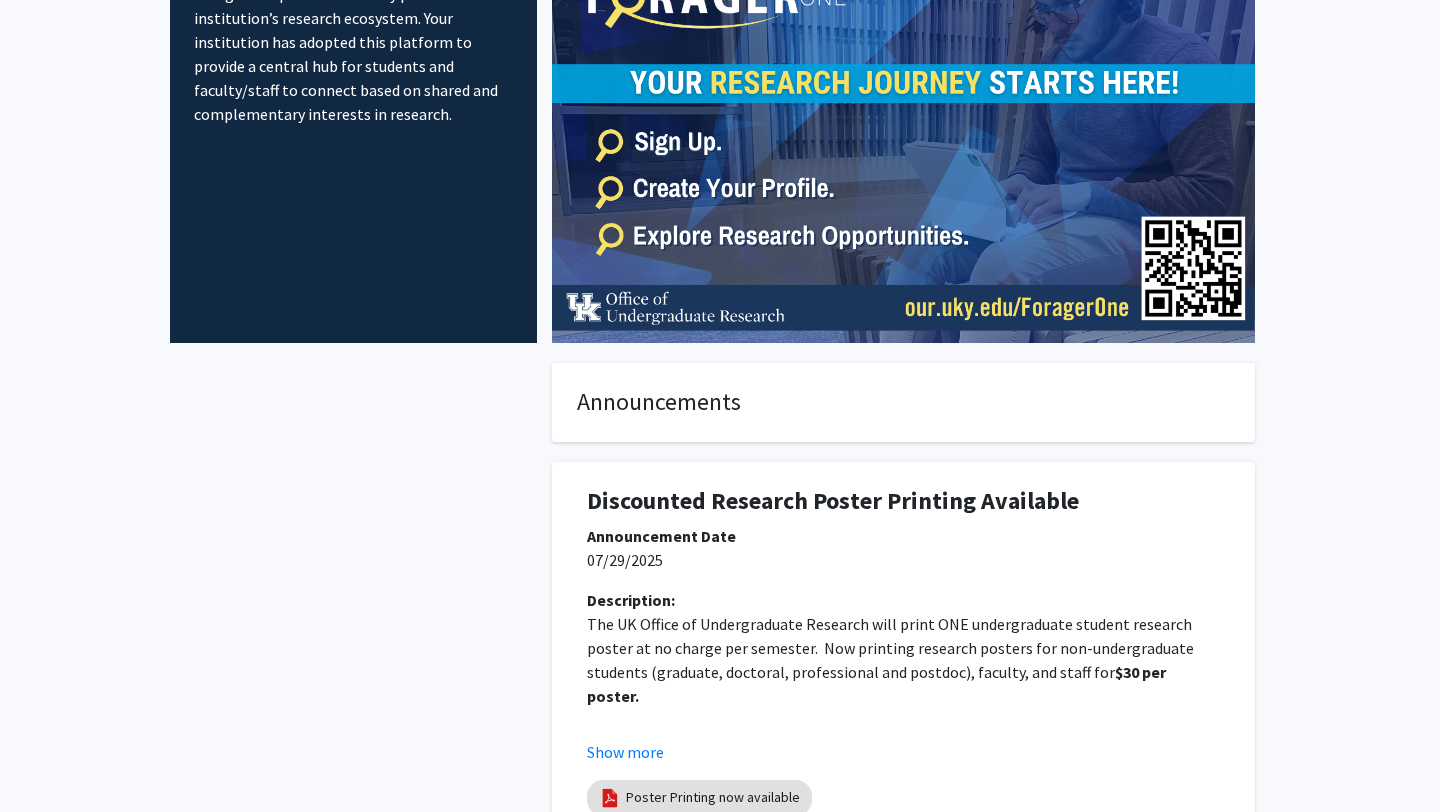 scroll, scrollTop: 0, scrollLeft: 0, axis: both 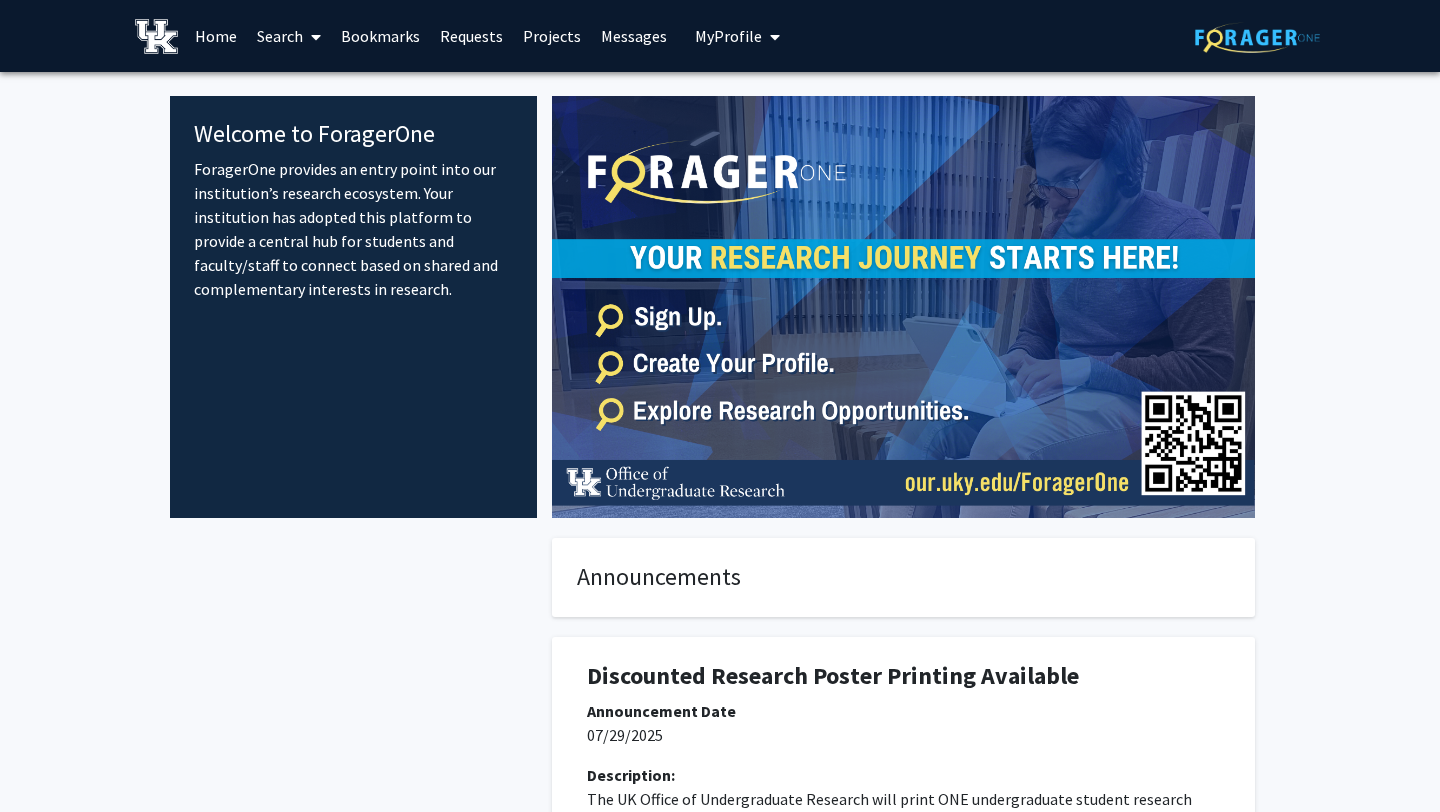 click 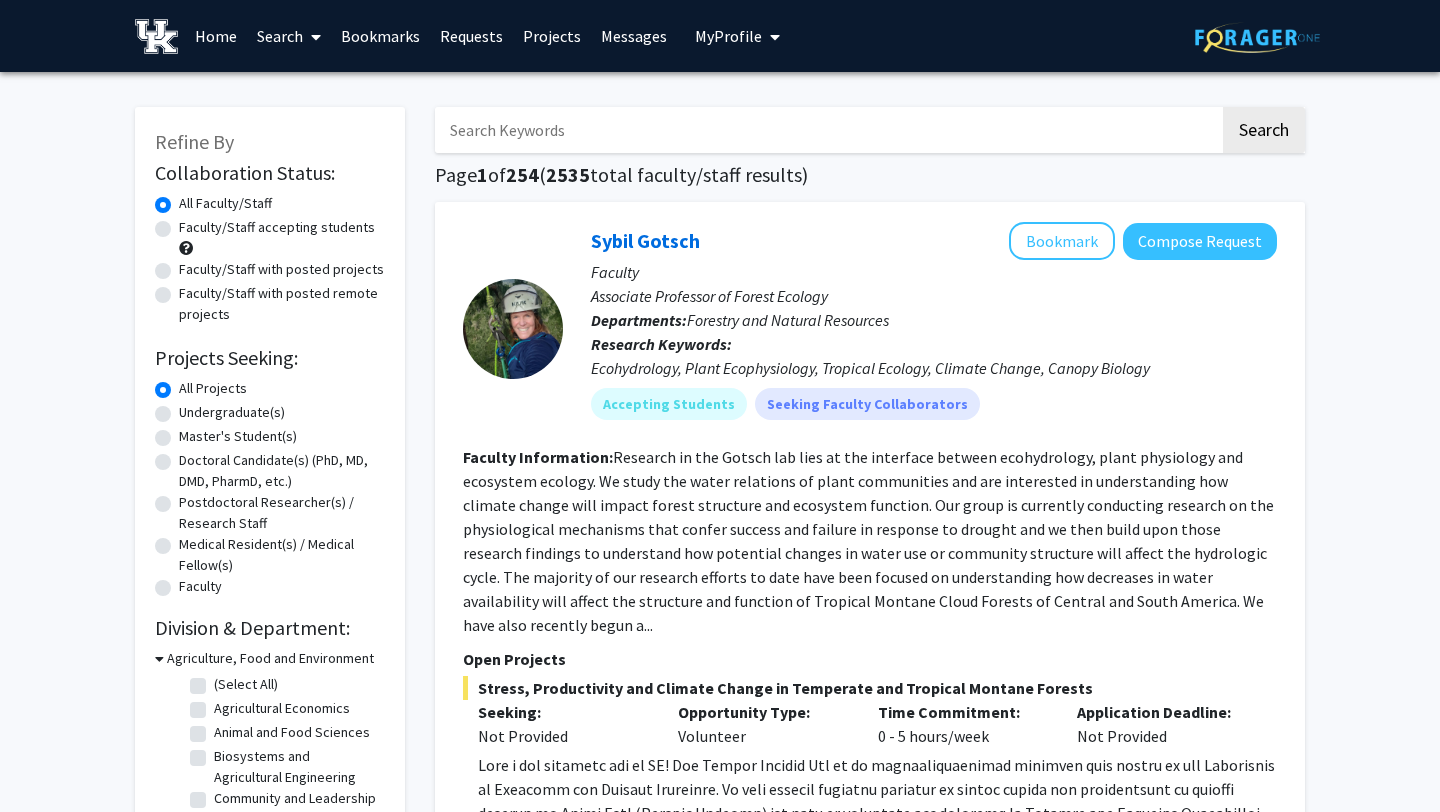 click at bounding box center [827, 130] 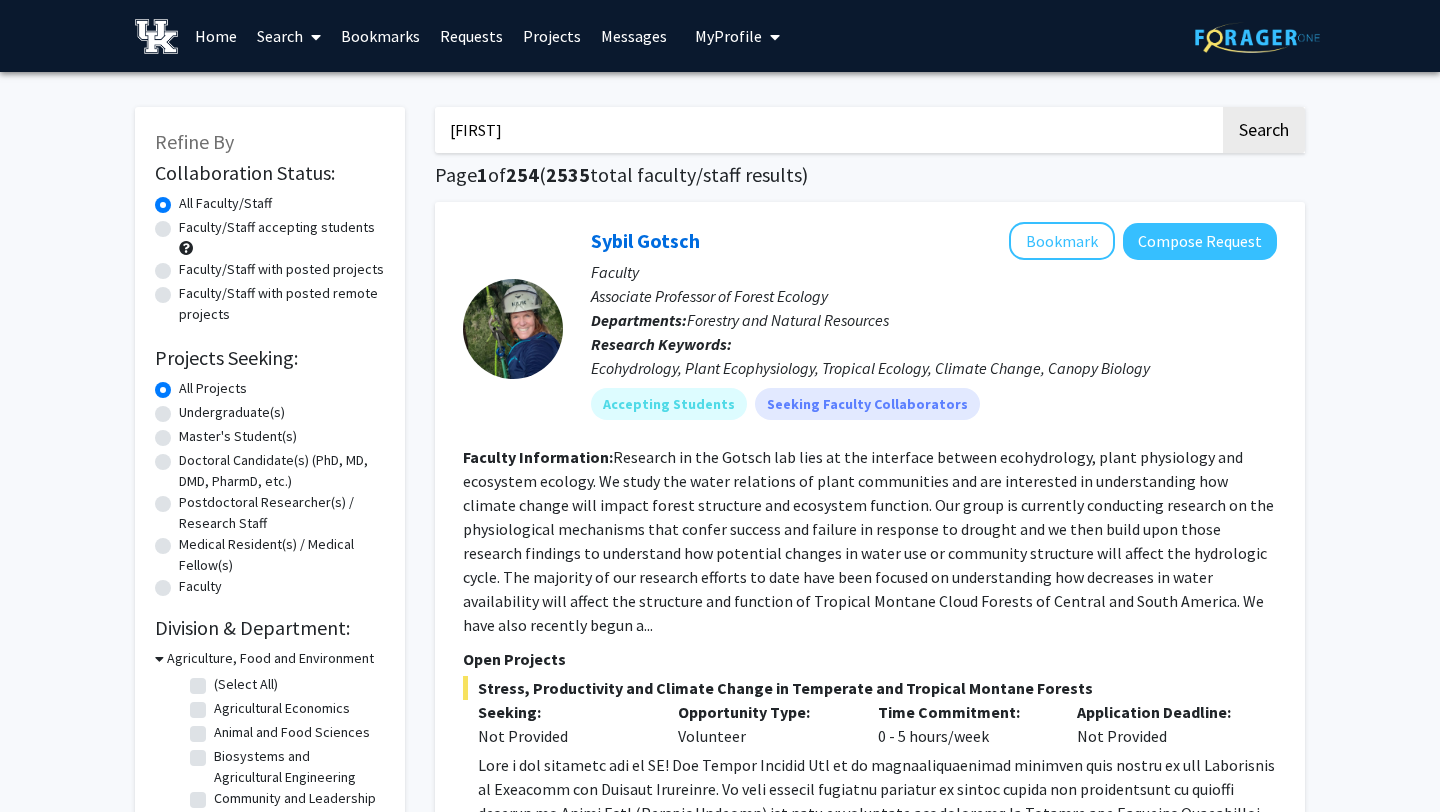 type on "[FIRST]" 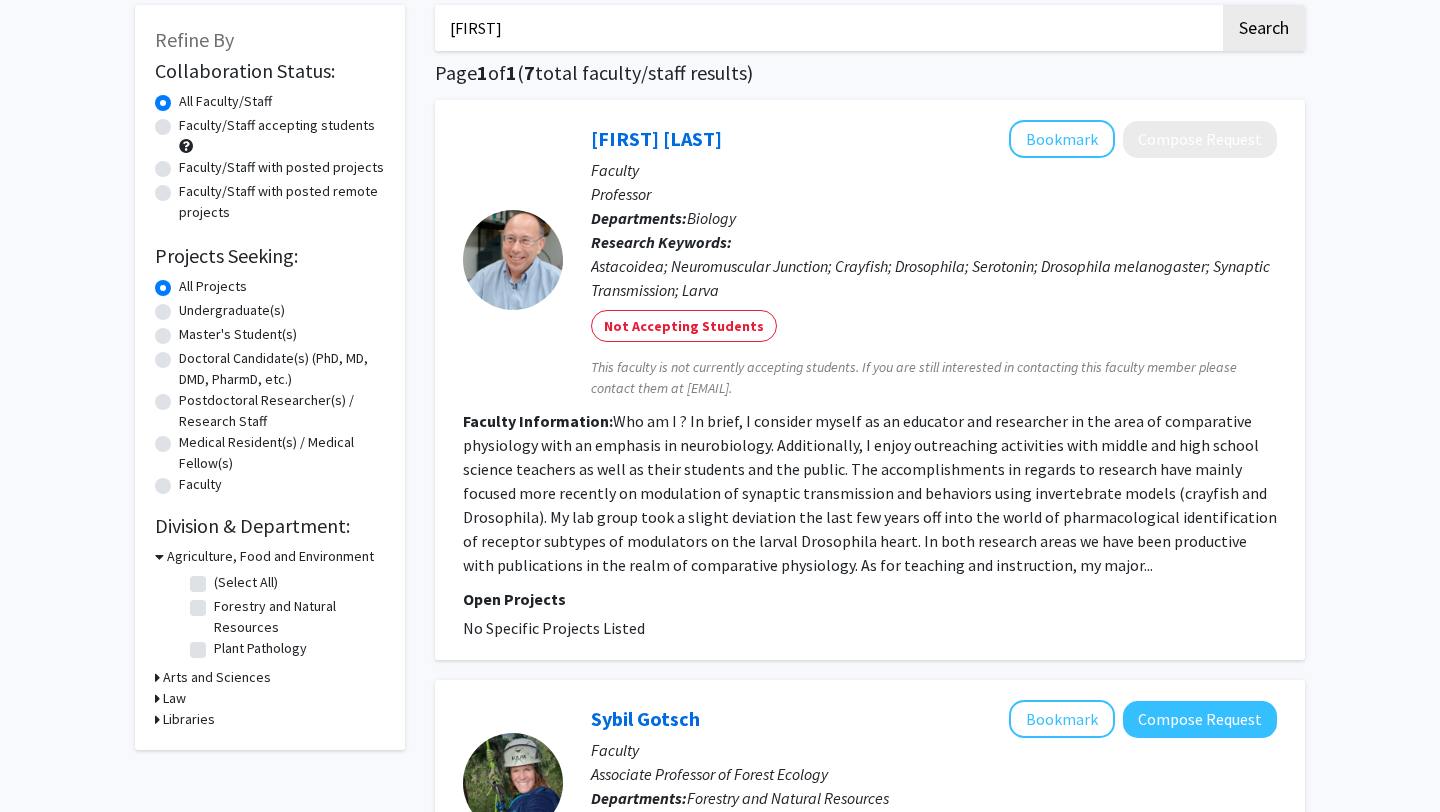 scroll, scrollTop: 132, scrollLeft: 0, axis: vertical 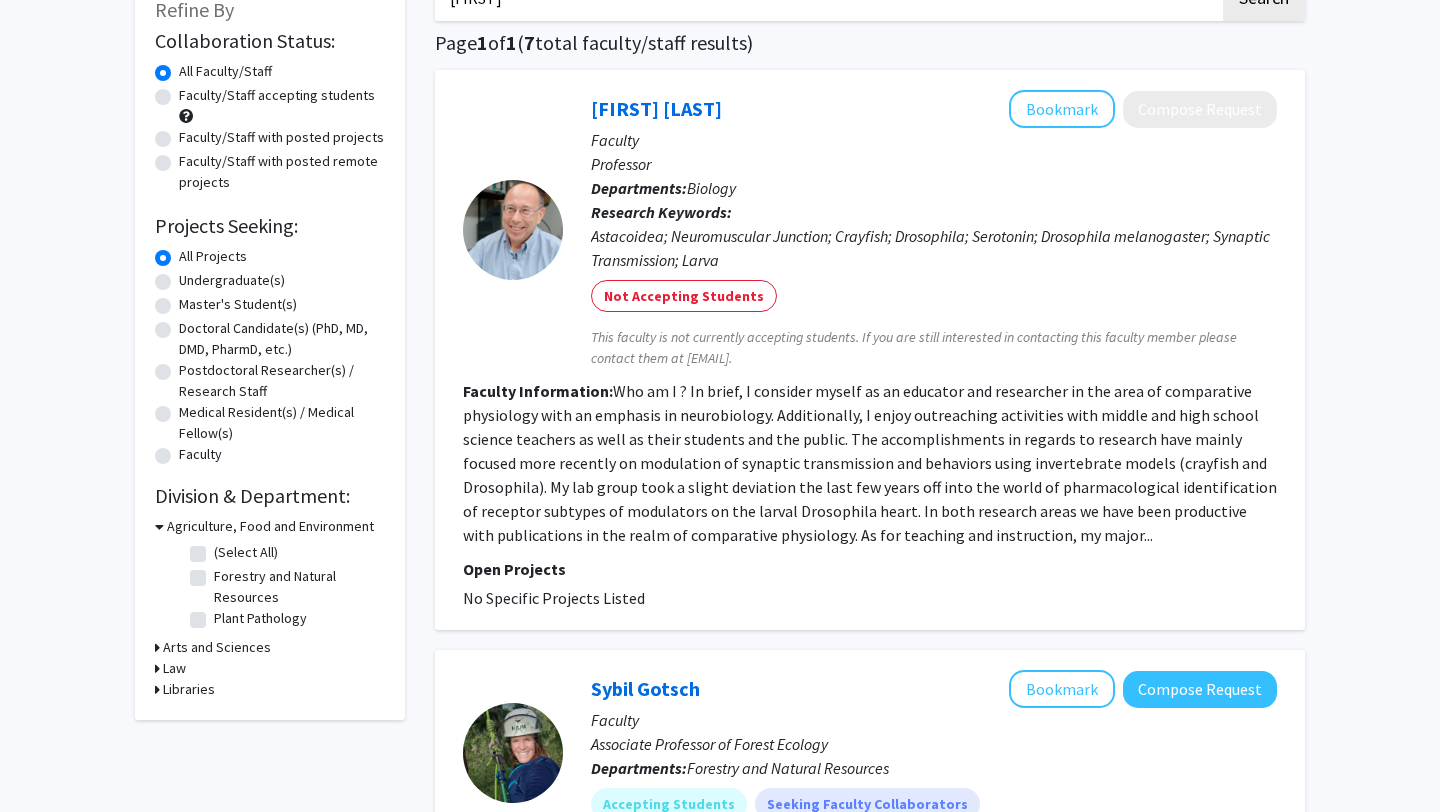 drag, startPoint x: 684, startPoint y: 359, endPoint x: 791, endPoint y: 359, distance: 107 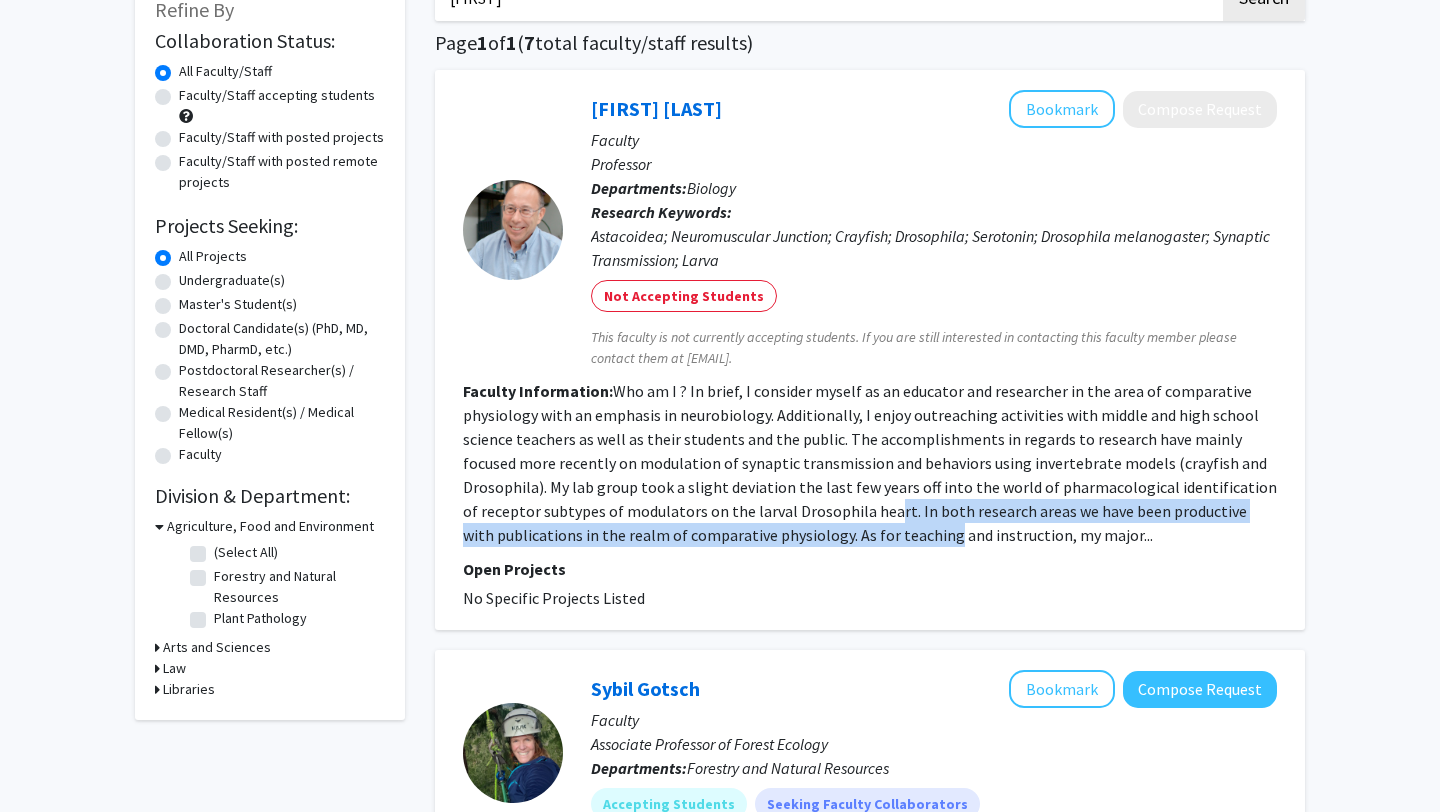click on "Faculty Information: Who am I ? In brief, I consider myself as an educator and researcher in the area of comparative physiology with an emphasis in neurobiology. Additionally, I enjoy outreaching activities with middle and high school science teachers as well as their students and the public. The accomplishments in regards to research have mainly focused more recently on modulation of synaptic transmission and behaviors using invertebrate models (crayfish and Drosophila). My lab group took a slight deviation the last few years off into the world of pharmacological identification of receptor subtypes of modulators on the larval Drosophila heart. In both research areas we have been productive with publications in the realm of comparative physiology. As for teaching and instruction, my major..." 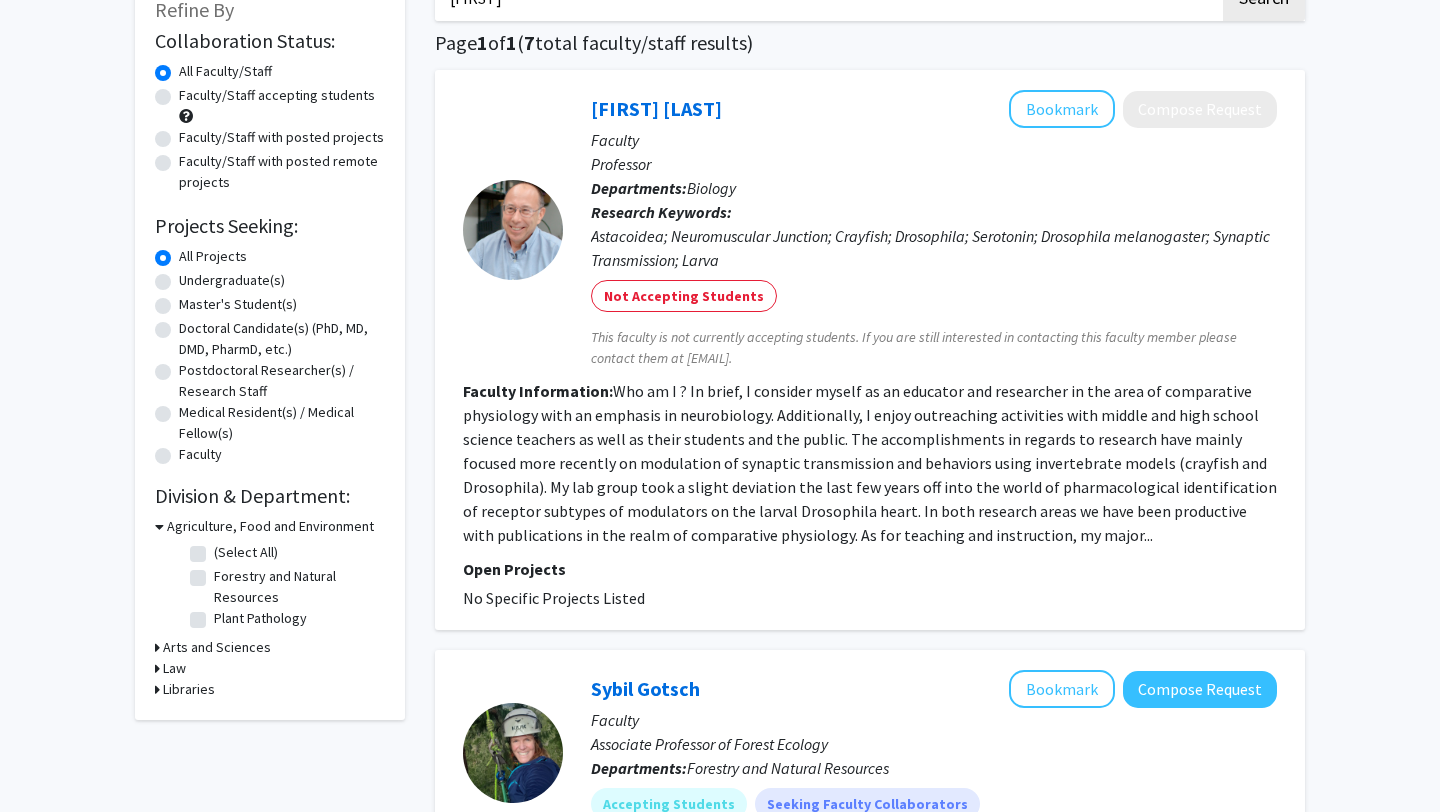 click on "Who am I ? In brief, I consider myself as an educator and researcher in the area of comparative physiology with an emphasis in neurobiology. Additionally, I enjoy outreaching activities with middle and high school science teachers as well as their students and the public. The accomplishments in regards to research have mainly focused more recently on modulation of synaptic transmission and behaviors using invertebrate models (crayfish and Drosophila). My lab group took a slight deviation the last few years off into the world of pharmacological identification of receptor subtypes of modulators on the larval Drosophila heart. In both research areas we have been productive with publications in the realm of comparative physiology. As for teaching and instruction, my major..." 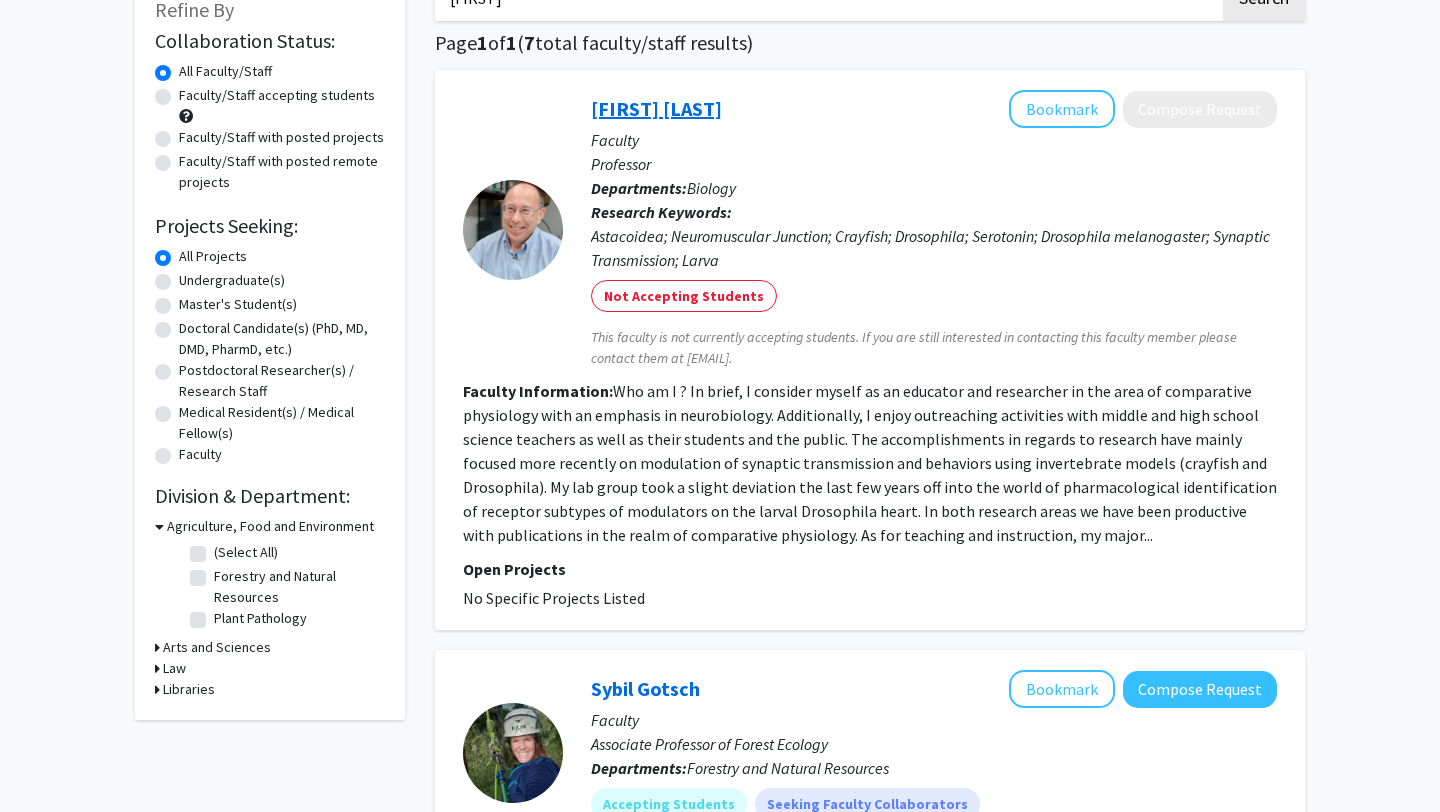 click on "[FIRST] [LAST]" 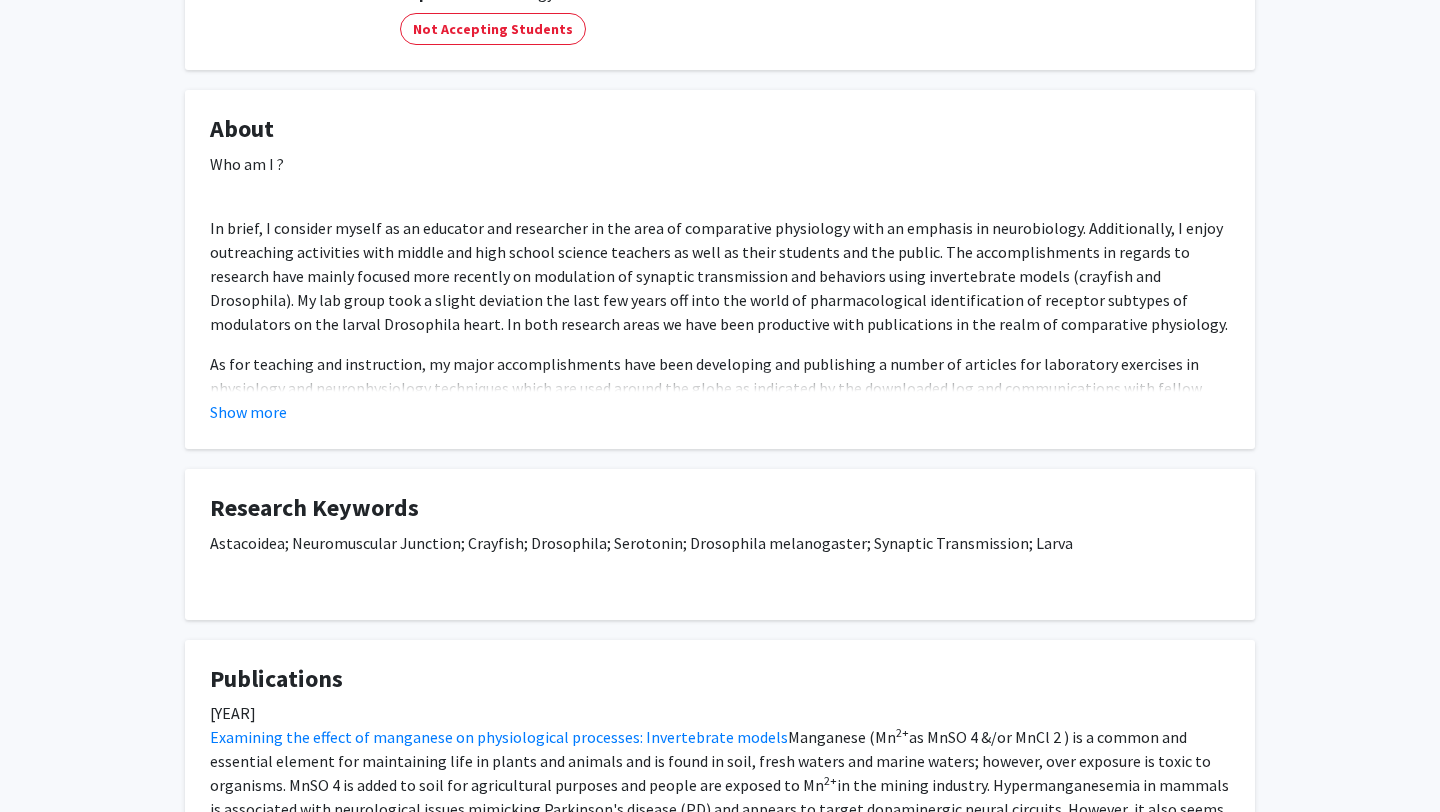 scroll, scrollTop: 290, scrollLeft: 0, axis: vertical 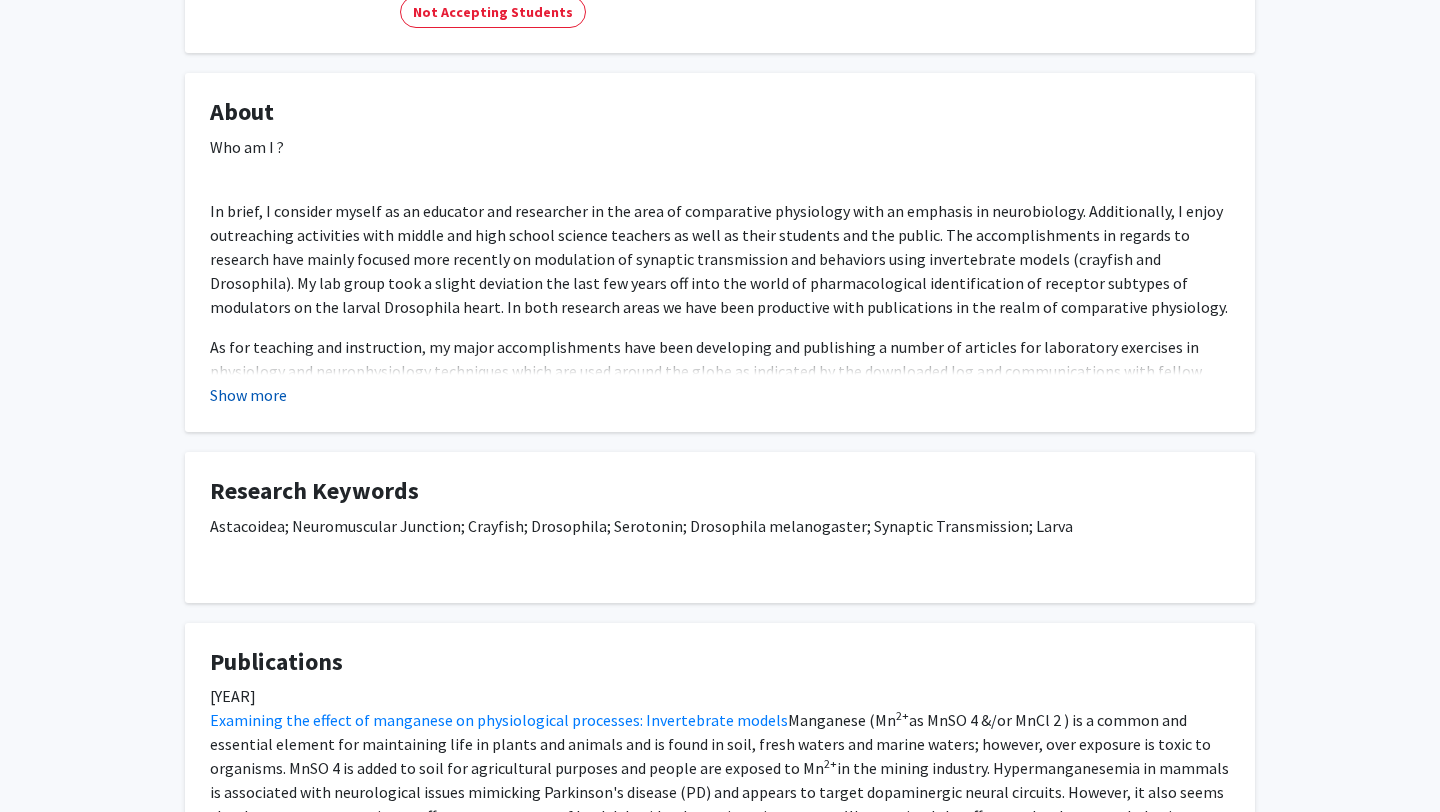 click on "Show more" 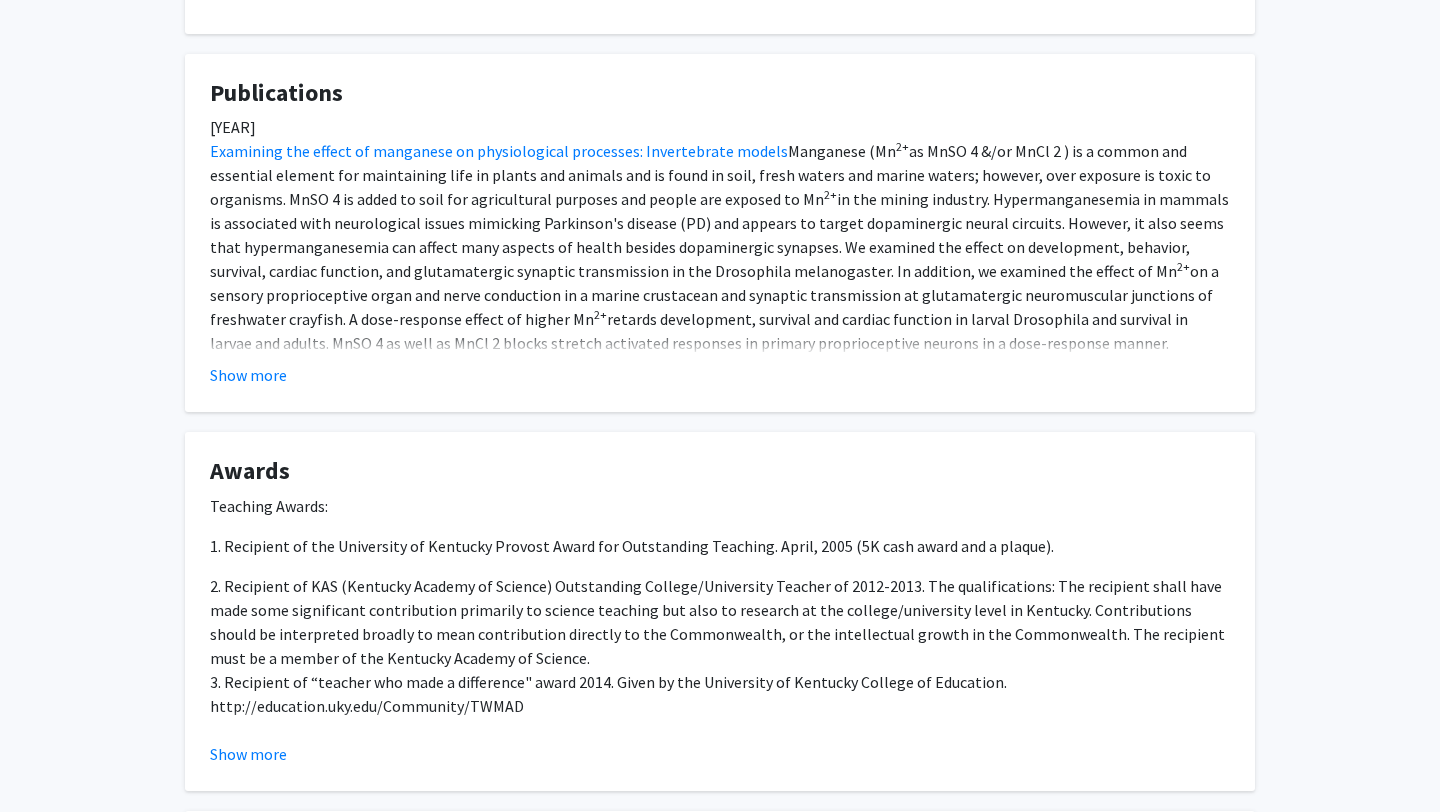 scroll, scrollTop: 1372, scrollLeft: 0, axis: vertical 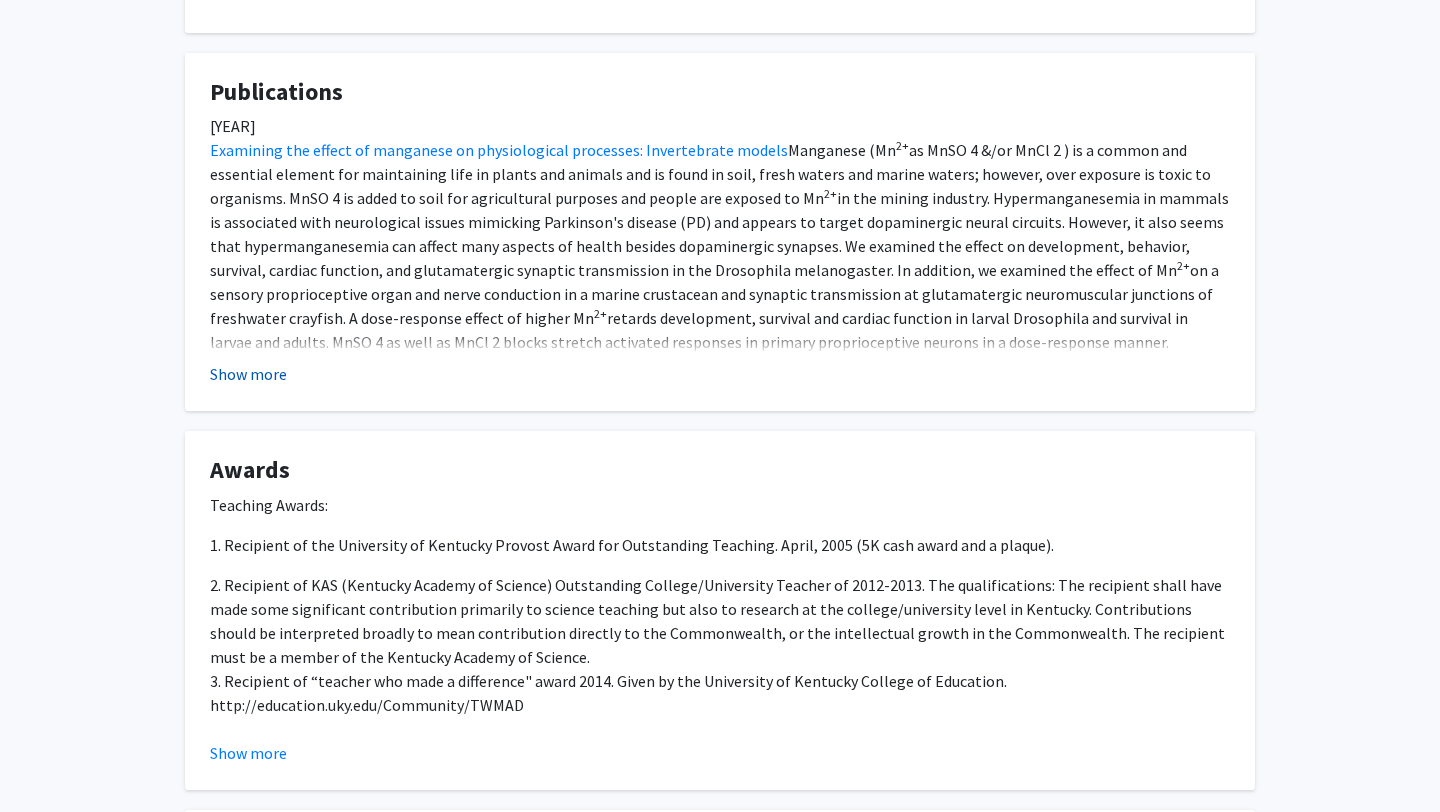 click on "Show more" 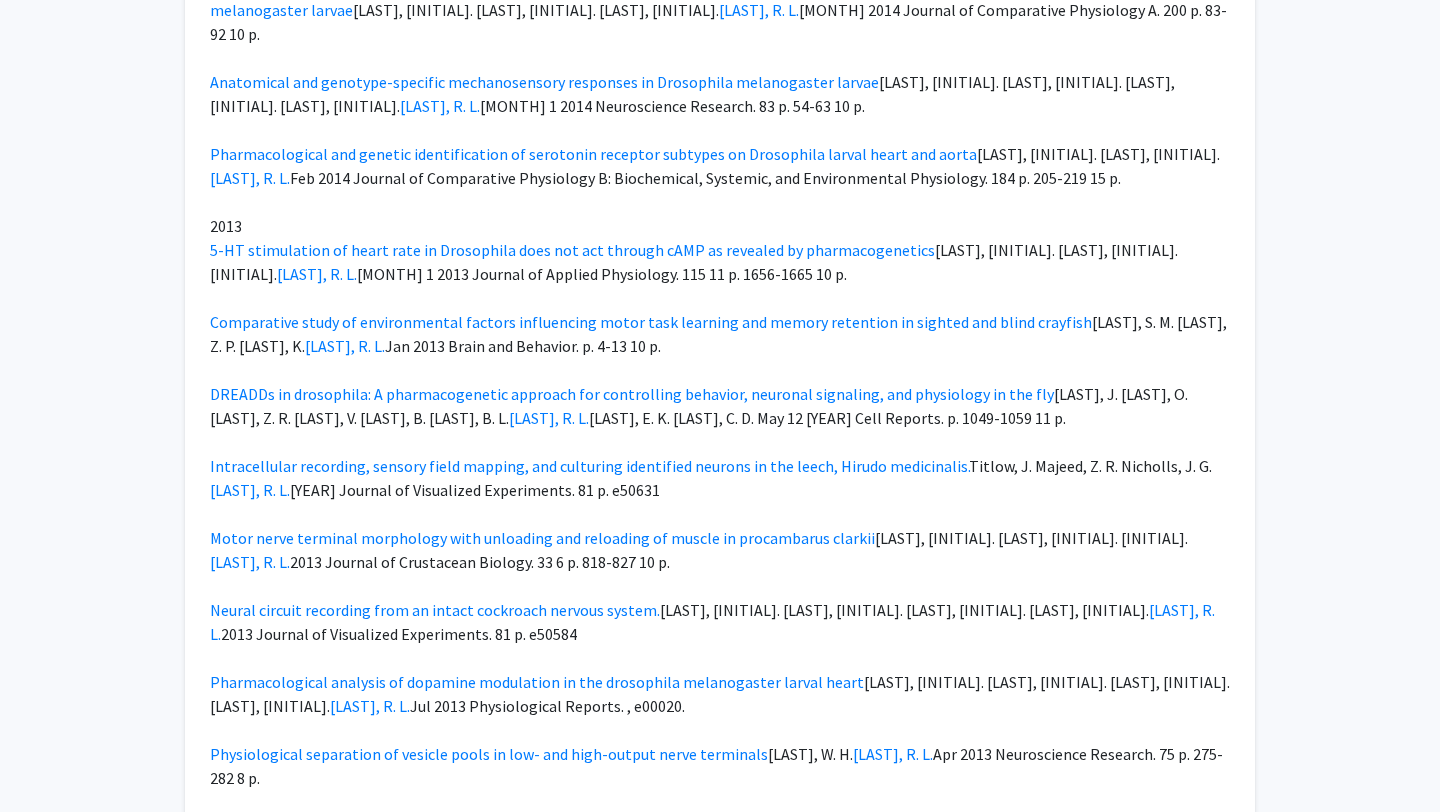 scroll, scrollTop: 6500, scrollLeft: 0, axis: vertical 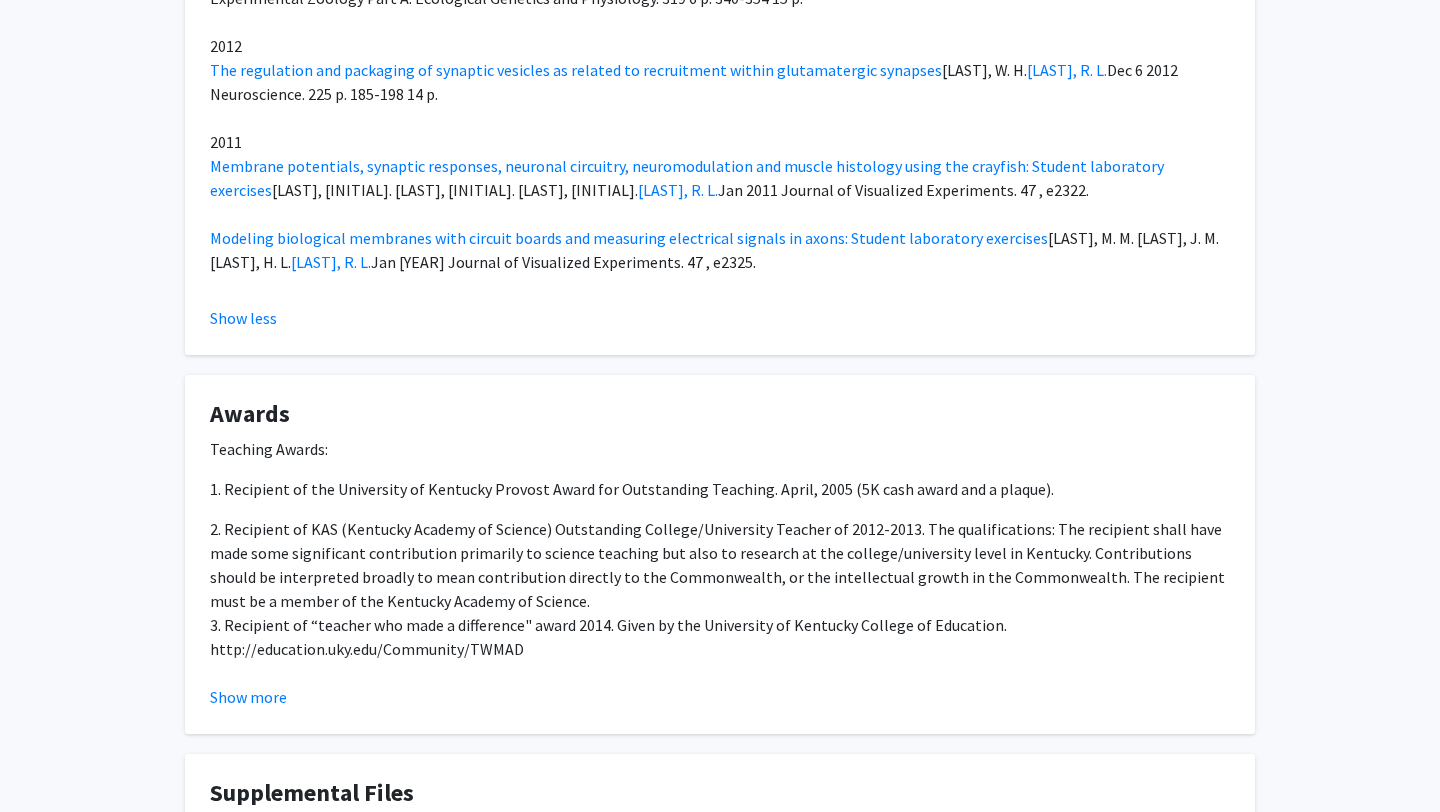 click on "CV" at bounding box center (243, 839) 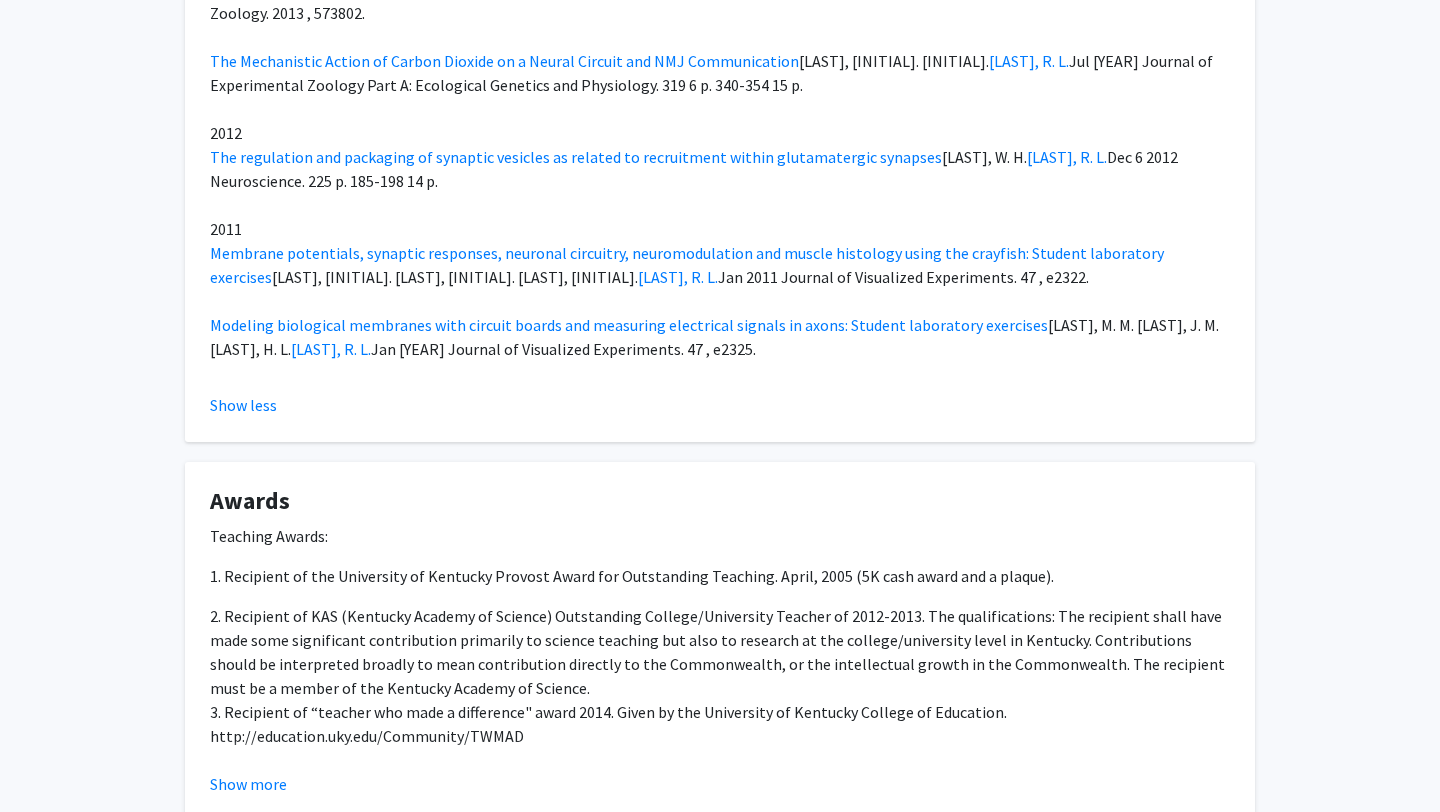 scroll, scrollTop: 6412, scrollLeft: 0, axis: vertical 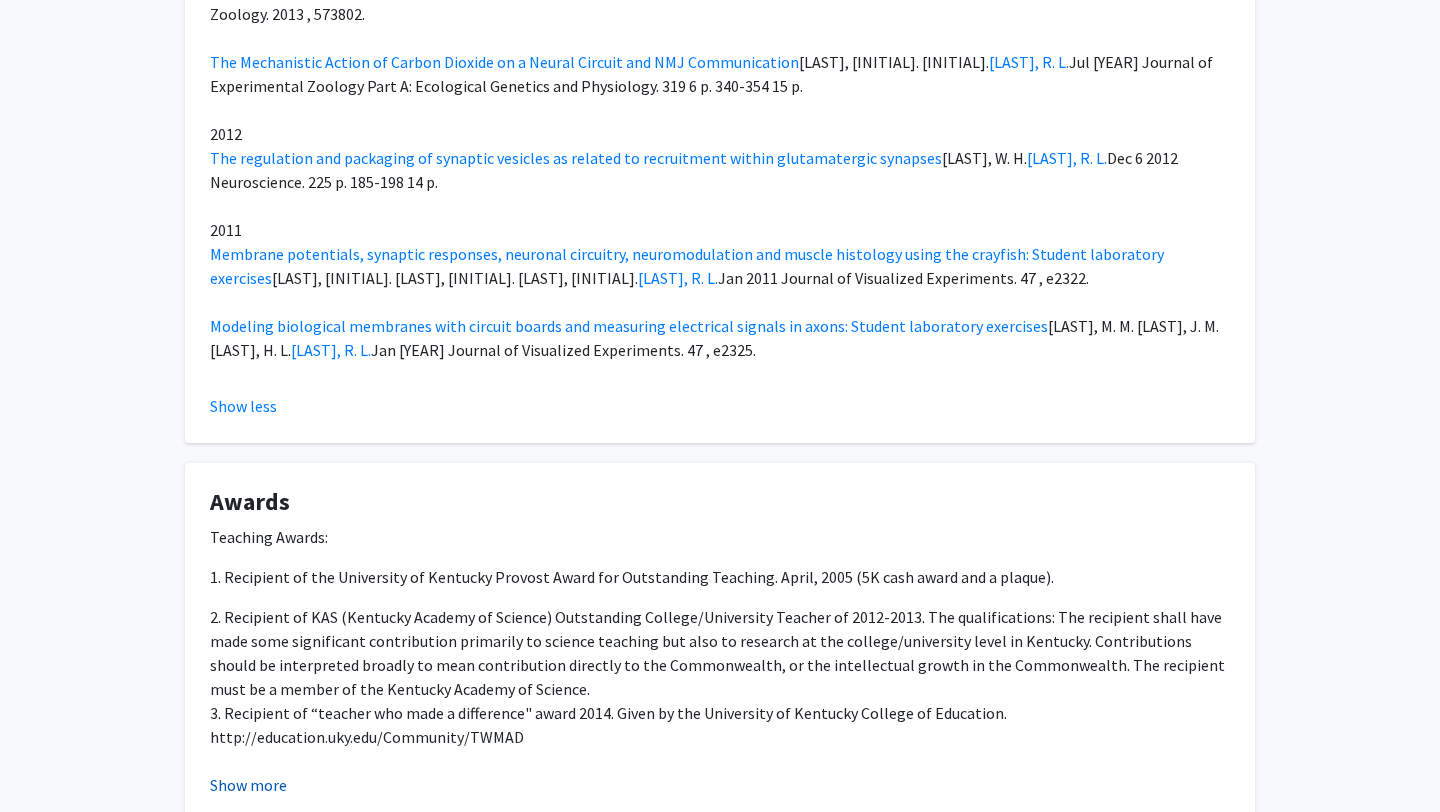 click on "Show more" 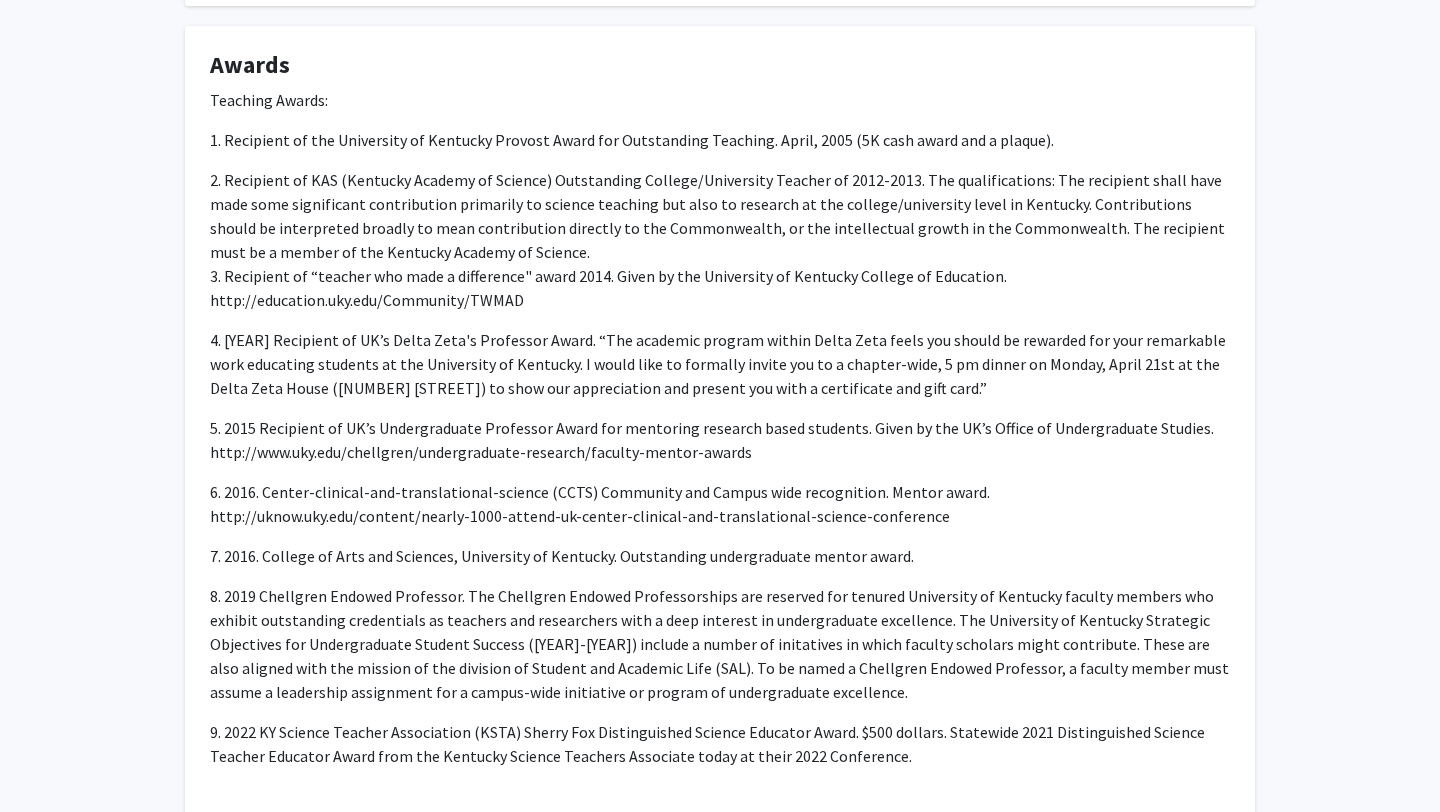 scroll, scrollTop: 7004, scrollLeft: 0, axis: vertical 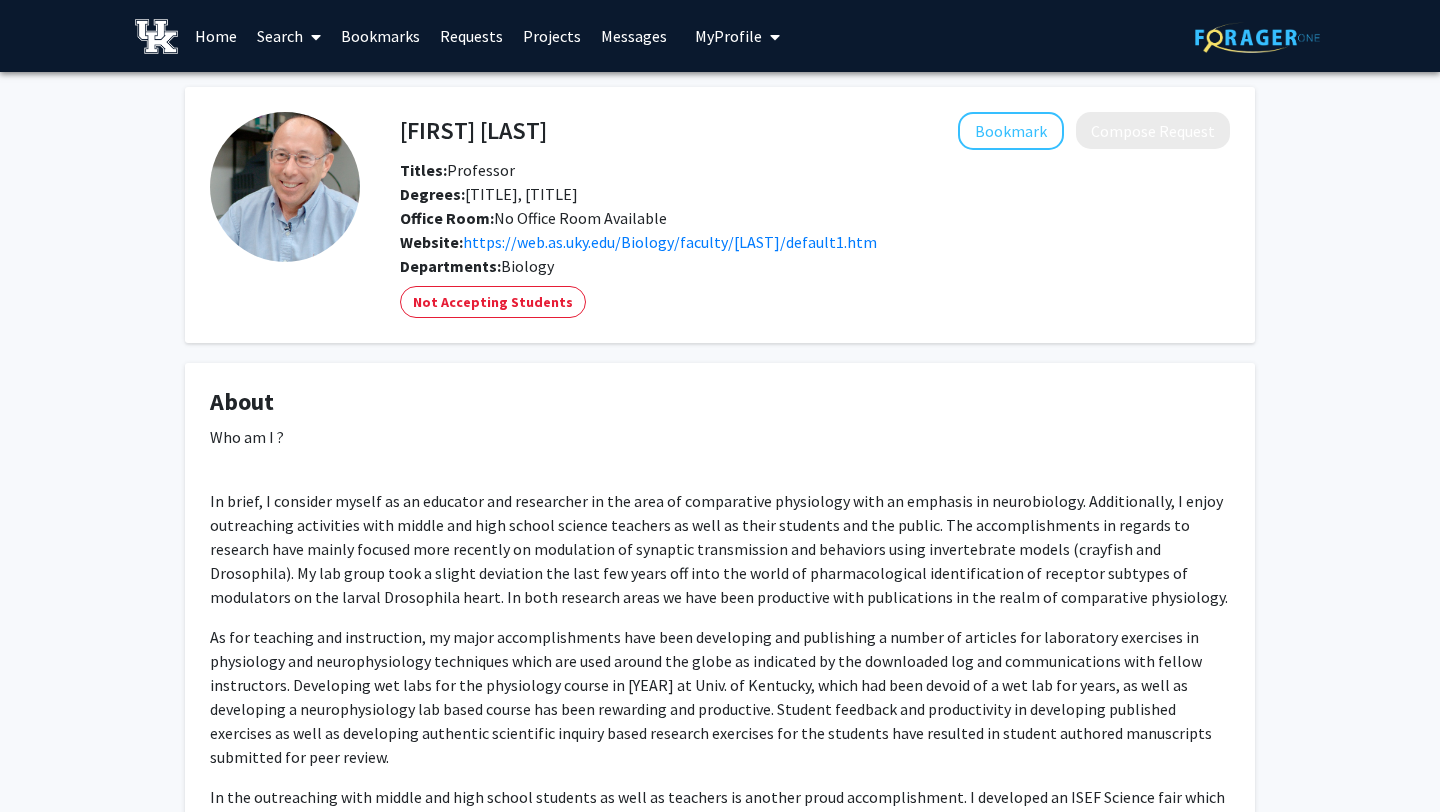 drag, startPoint x: 897, startPoint y: 387, endPoint x: 366, endPoint y: 200, distance: 562.9654 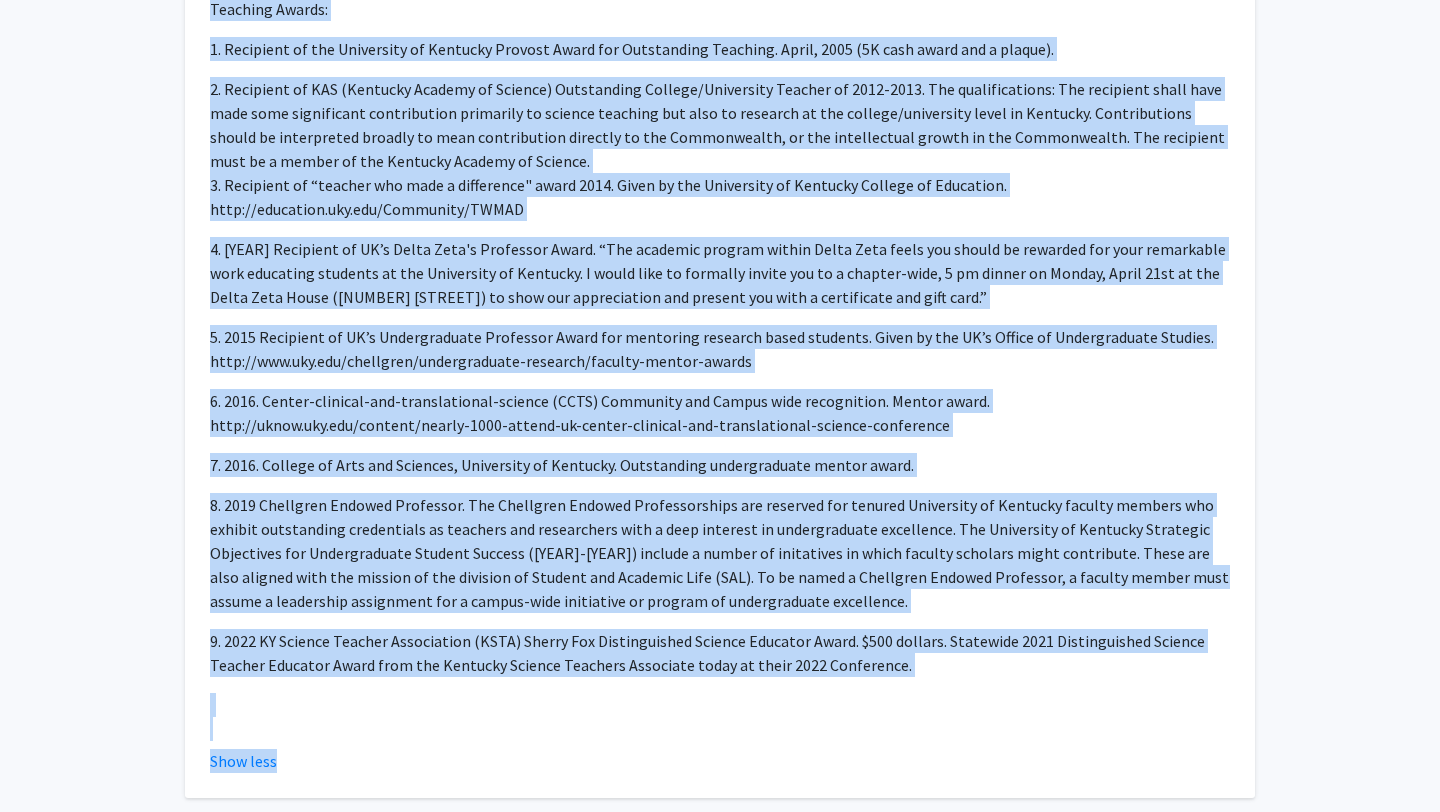 scroll, scrollTop: 7004, scrollLeft: 0, axis: vertical 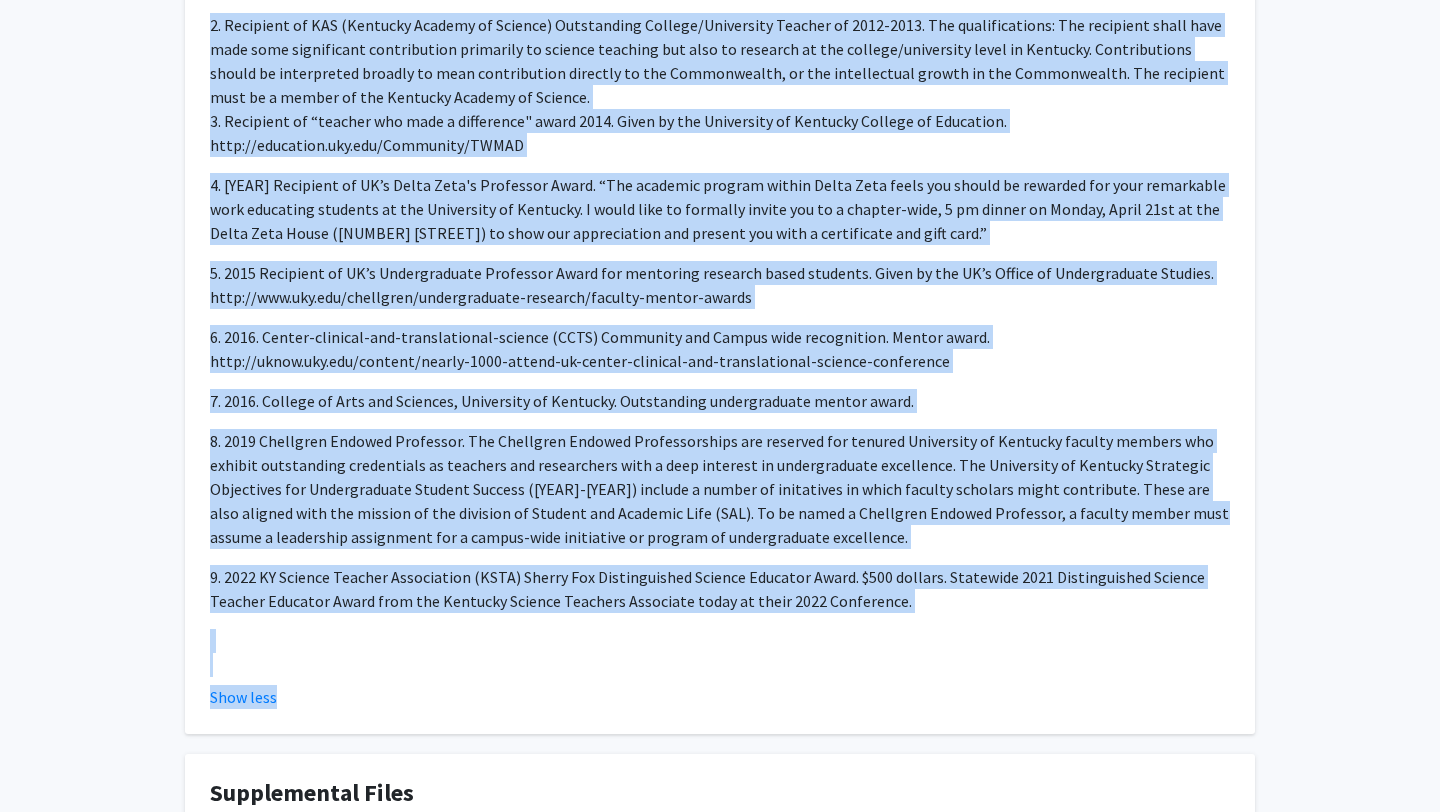drag, startPoint x: 403, startPoint y: 129, endPoint x: 760, endPoint y: 558, distance: 558.1129 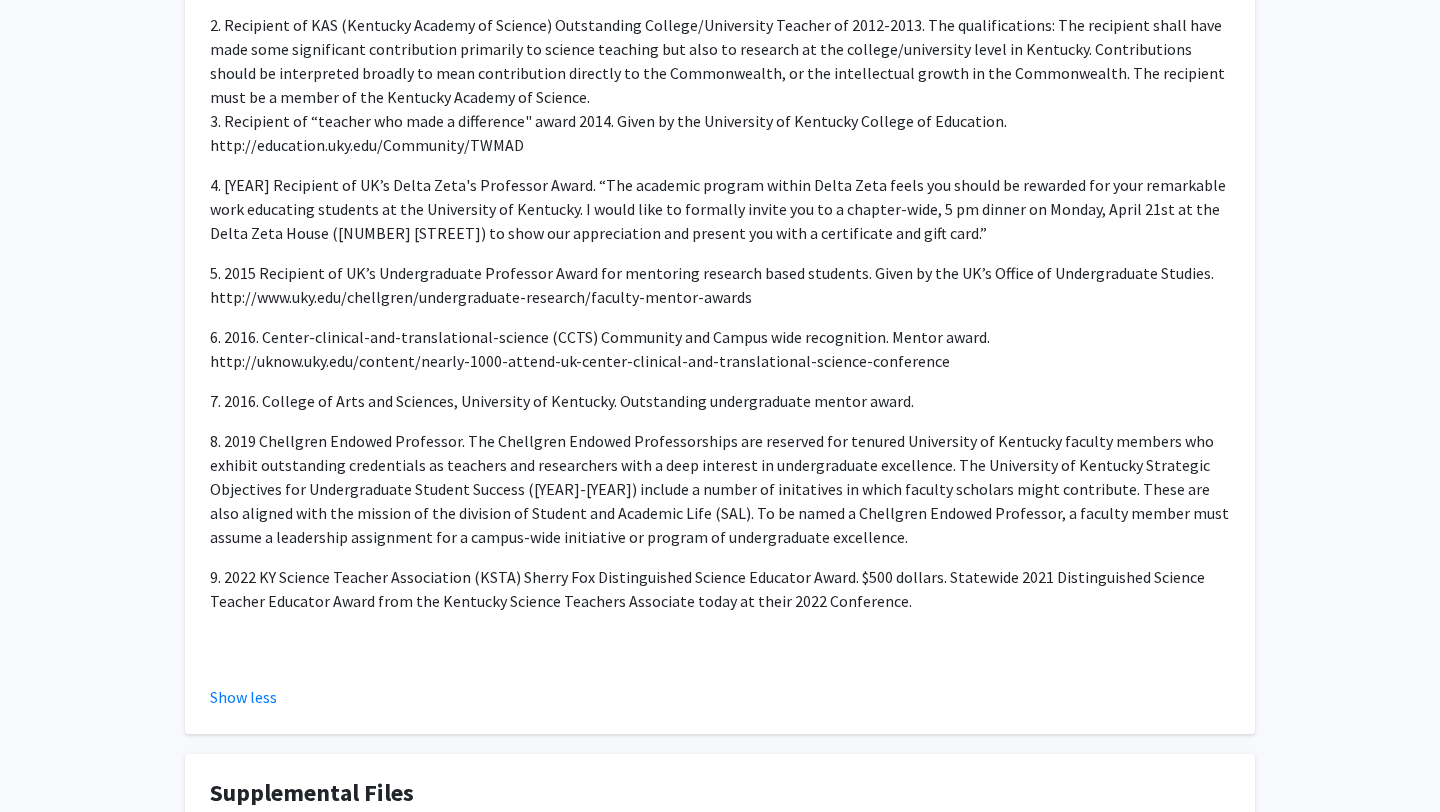 click on "8. 2019 Chellgren Endowed Professor. The Chellgren Endowed Professorships are reserved for tenured University of Kentucky faculty members who exhibit outstanding credentials as teachers and researchers with a deep interest in undergraduate excellence. The University of Kentucky Strategic Objectives for Undergraduate Student Success ([YEAR]-[YEAR]) include a number of initatives in which faculty scholars might contribute. These are also aligned with the mission of the division of Student and Academic Life (SAL). To be named a Chellgren Endowed Professor, a faculty member must assume a leadership assignment for a campus-wide initiative or program of undergraduate excellence." 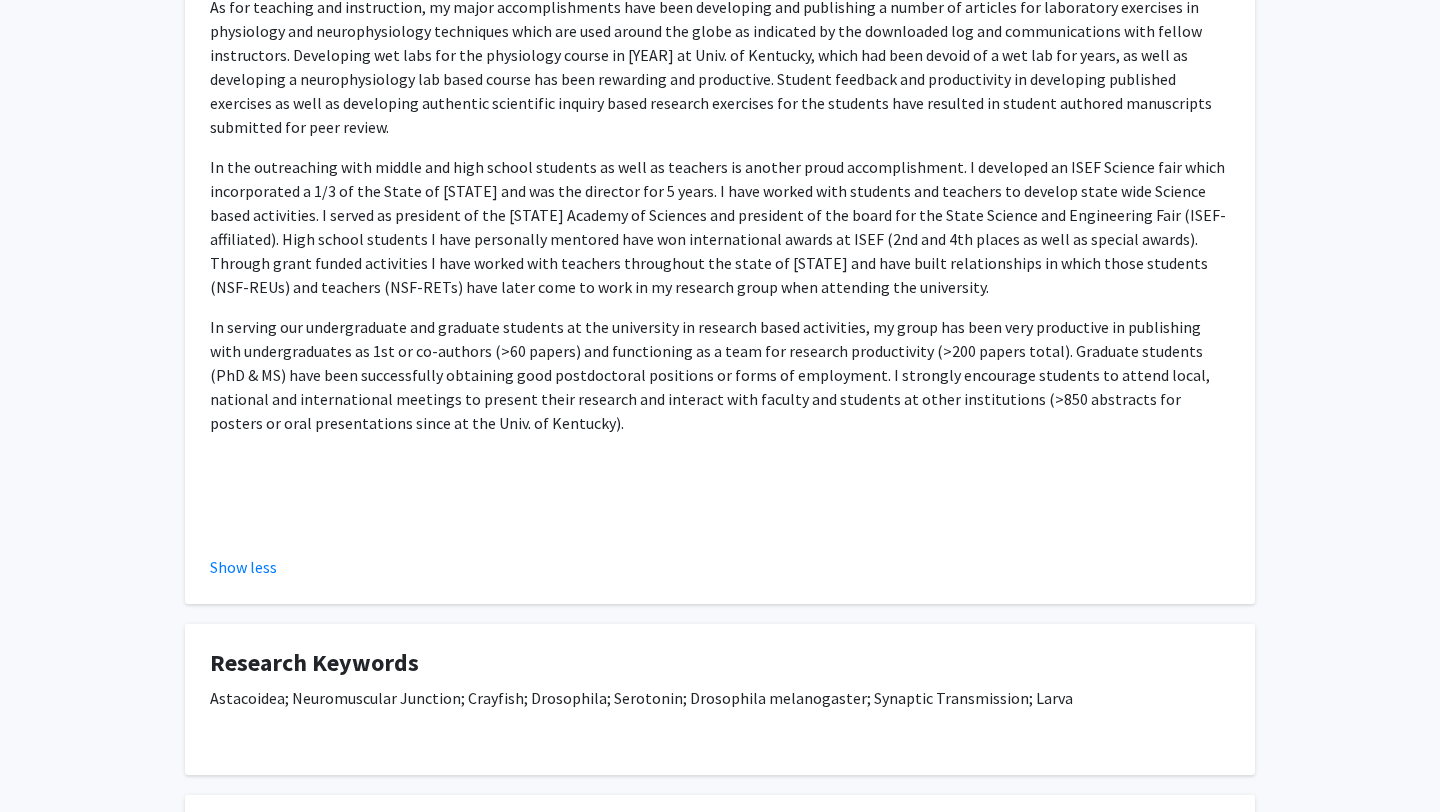 scroll, scrollTop: 0, scrollLeft: 0, axis: both 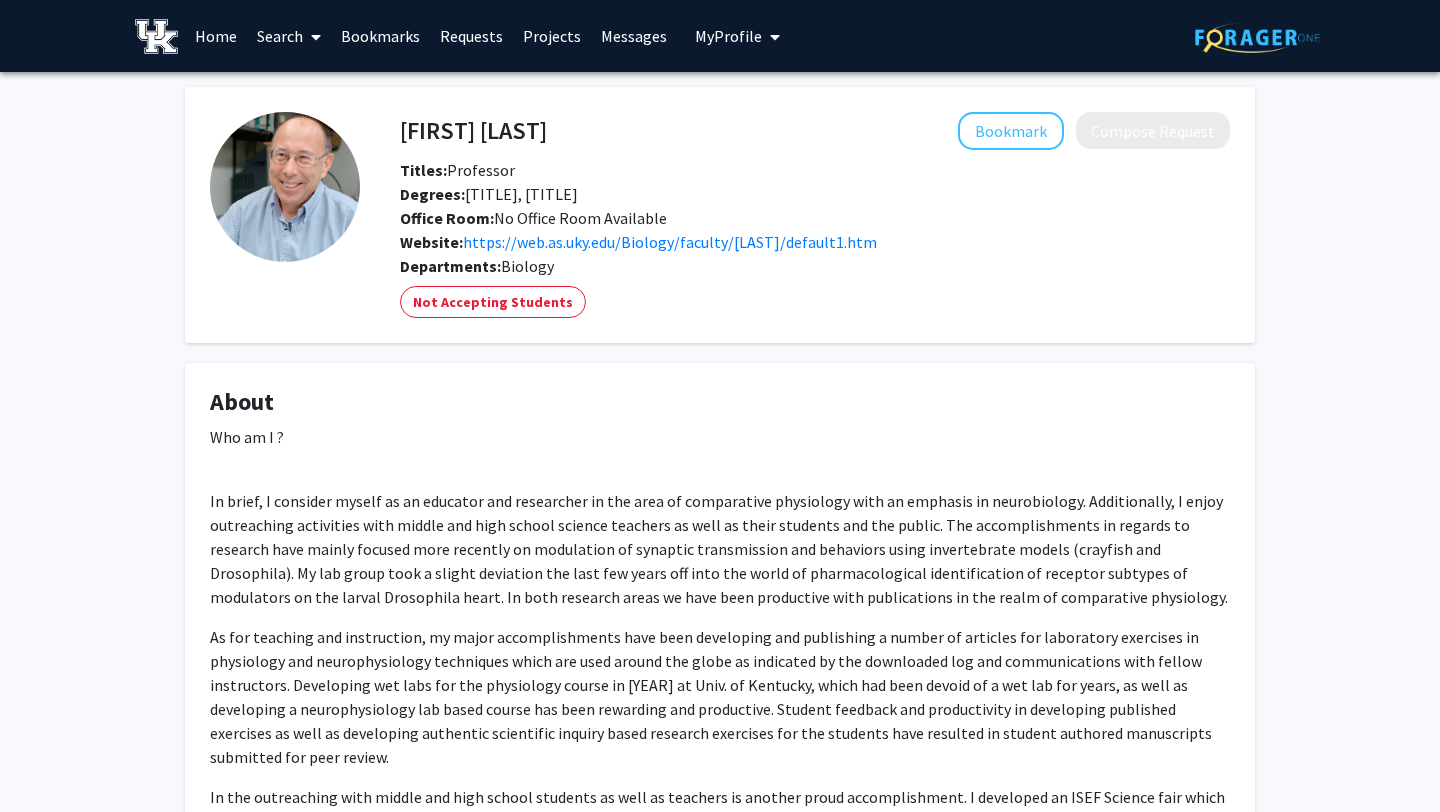 click at bounding box center [156, 36] 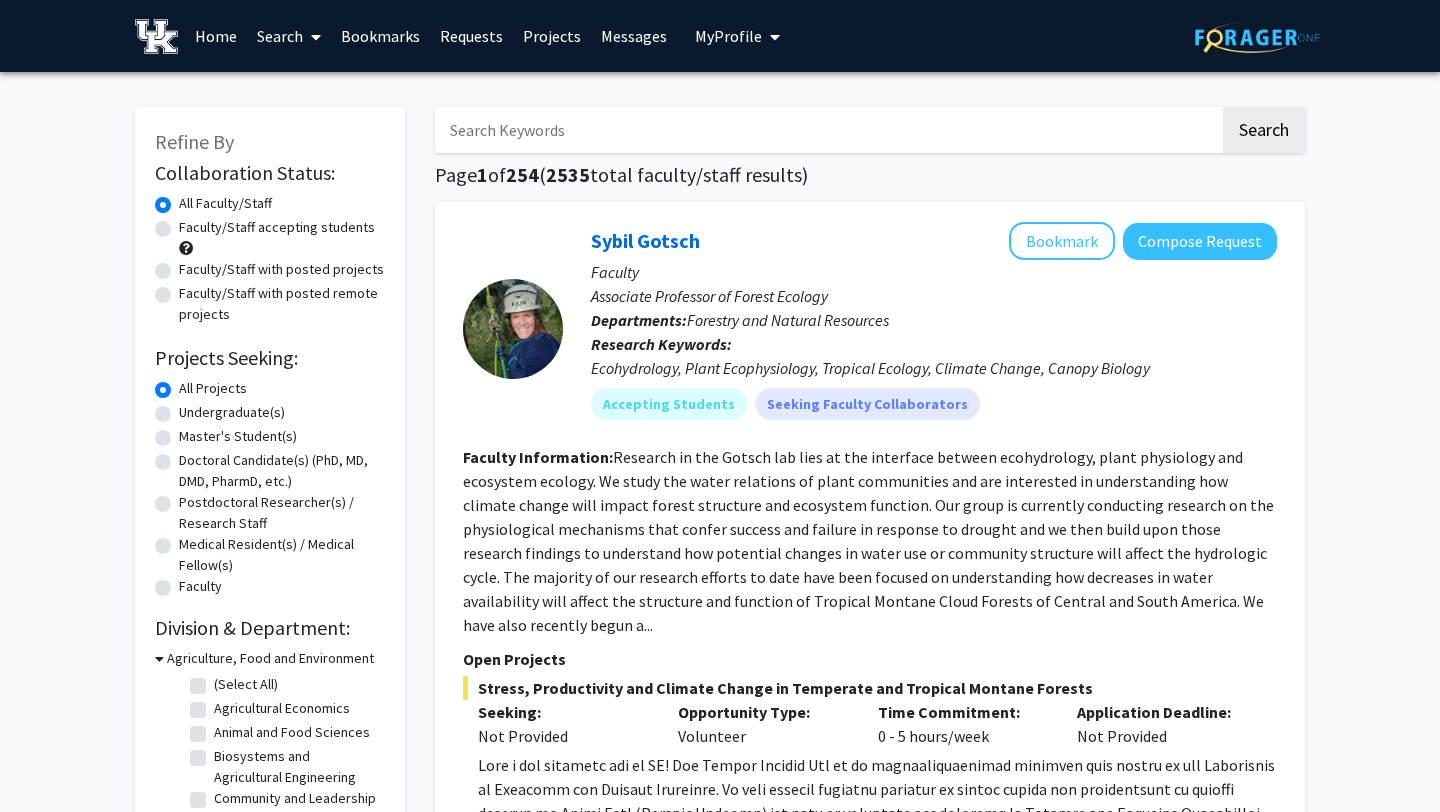 click at bounding box center (827, 130) 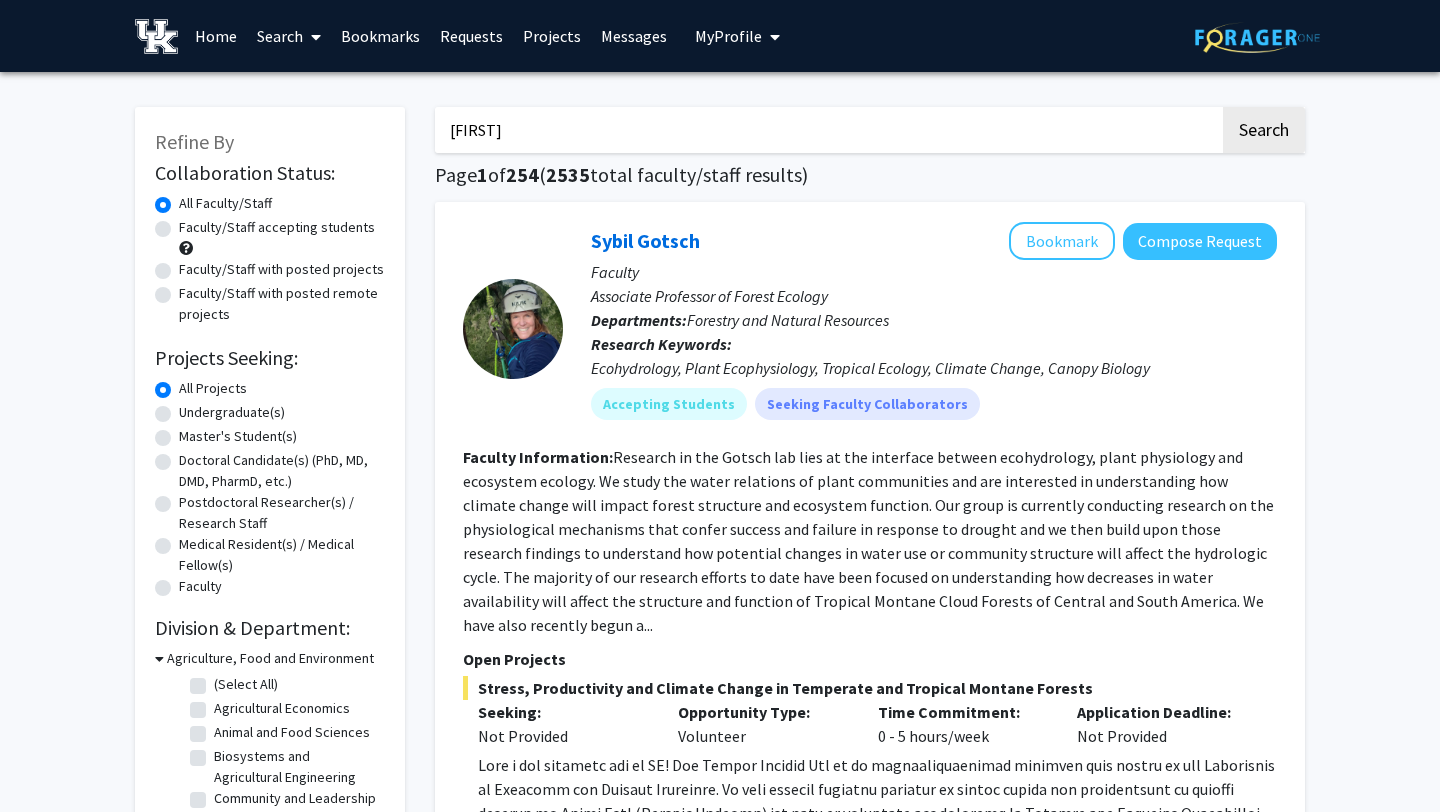 click on "Search" 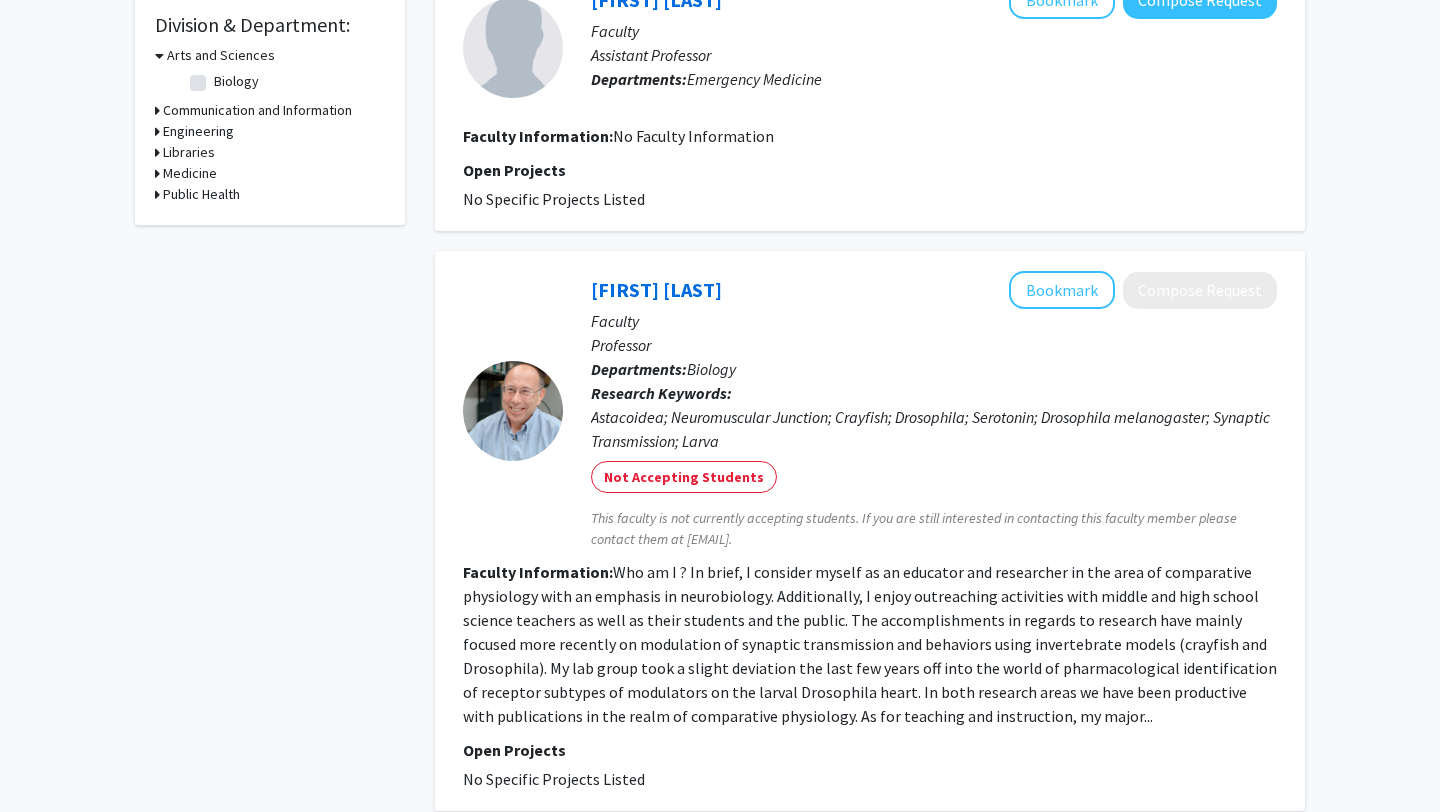 scroll, scrollTop: 605, scrollLeft: 0, axis: vertical 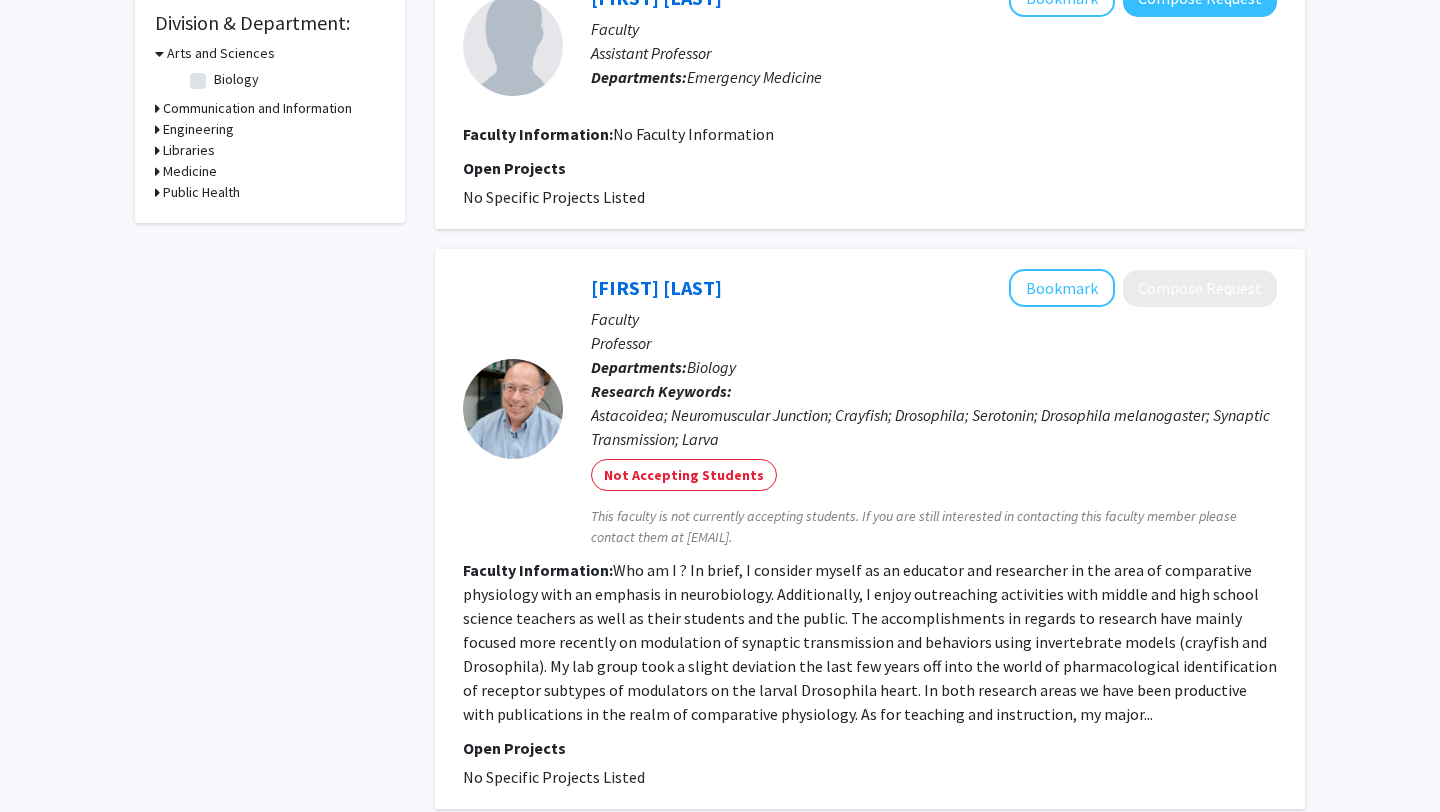 drag, startPoint x: 686, startPoint y: 537, endPoint x: 797, endPoint y: 537, distance: 111 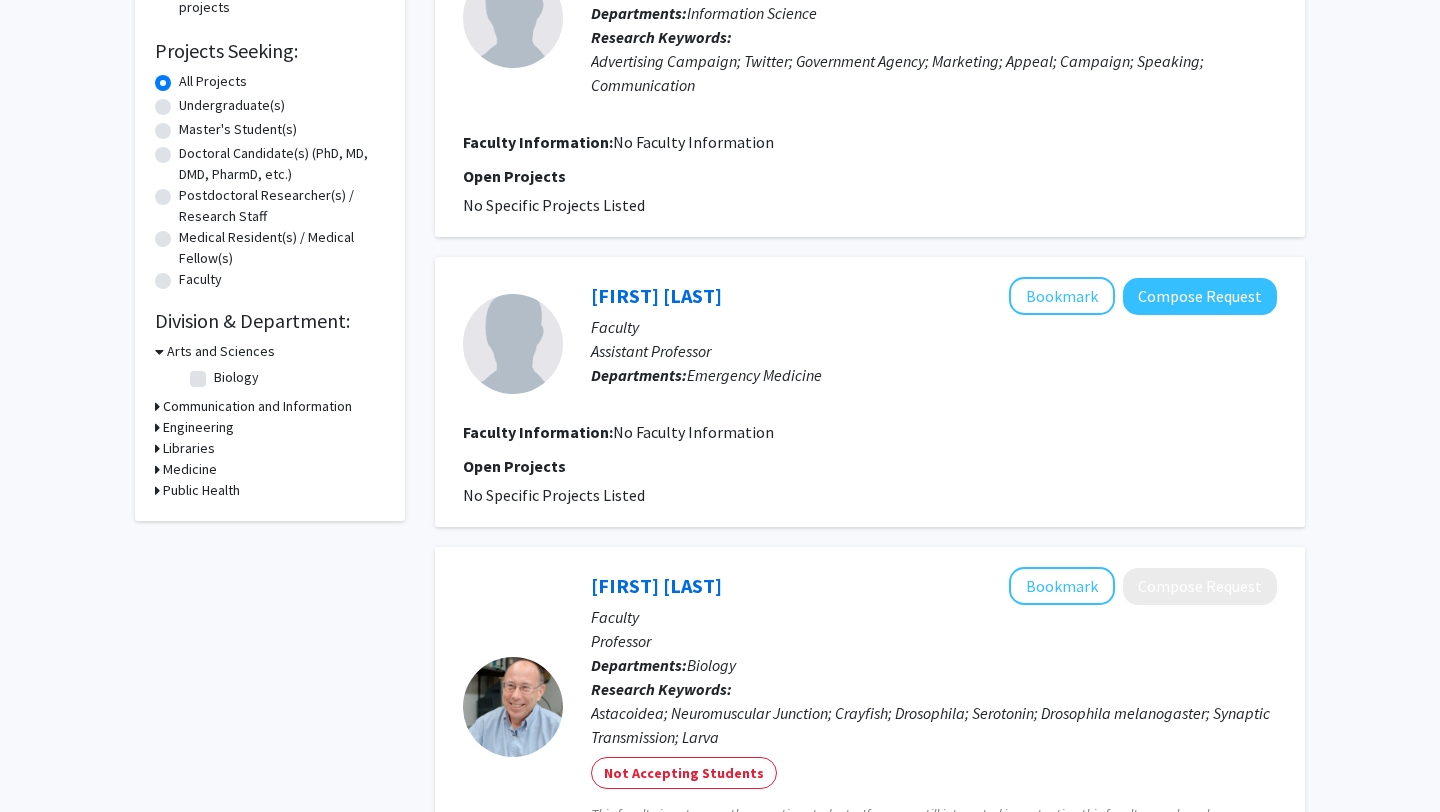 scroll, scrollTop: 0, scrollLeft: 0, axis: both 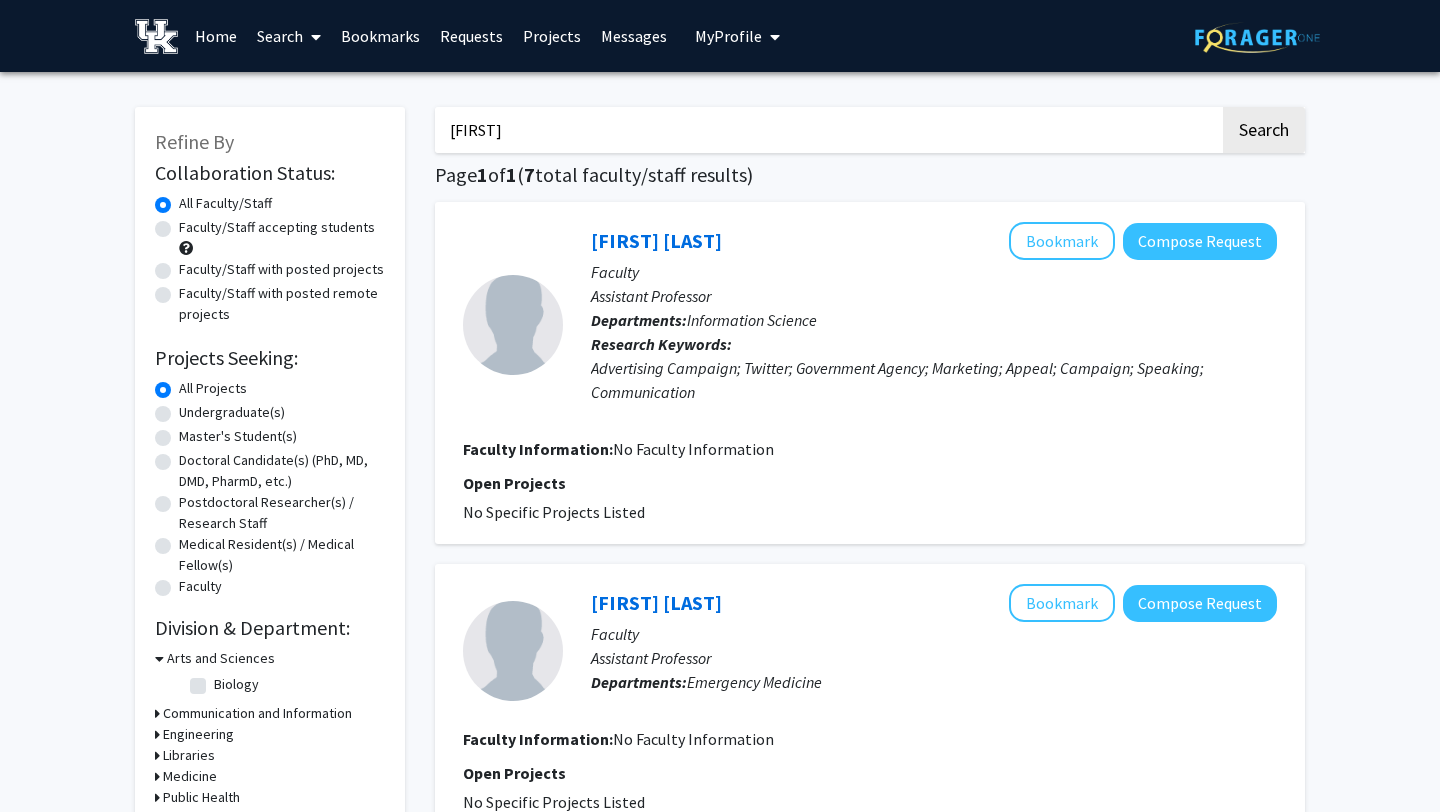 click on "[FIRST]" at bounding box center (827, 130) 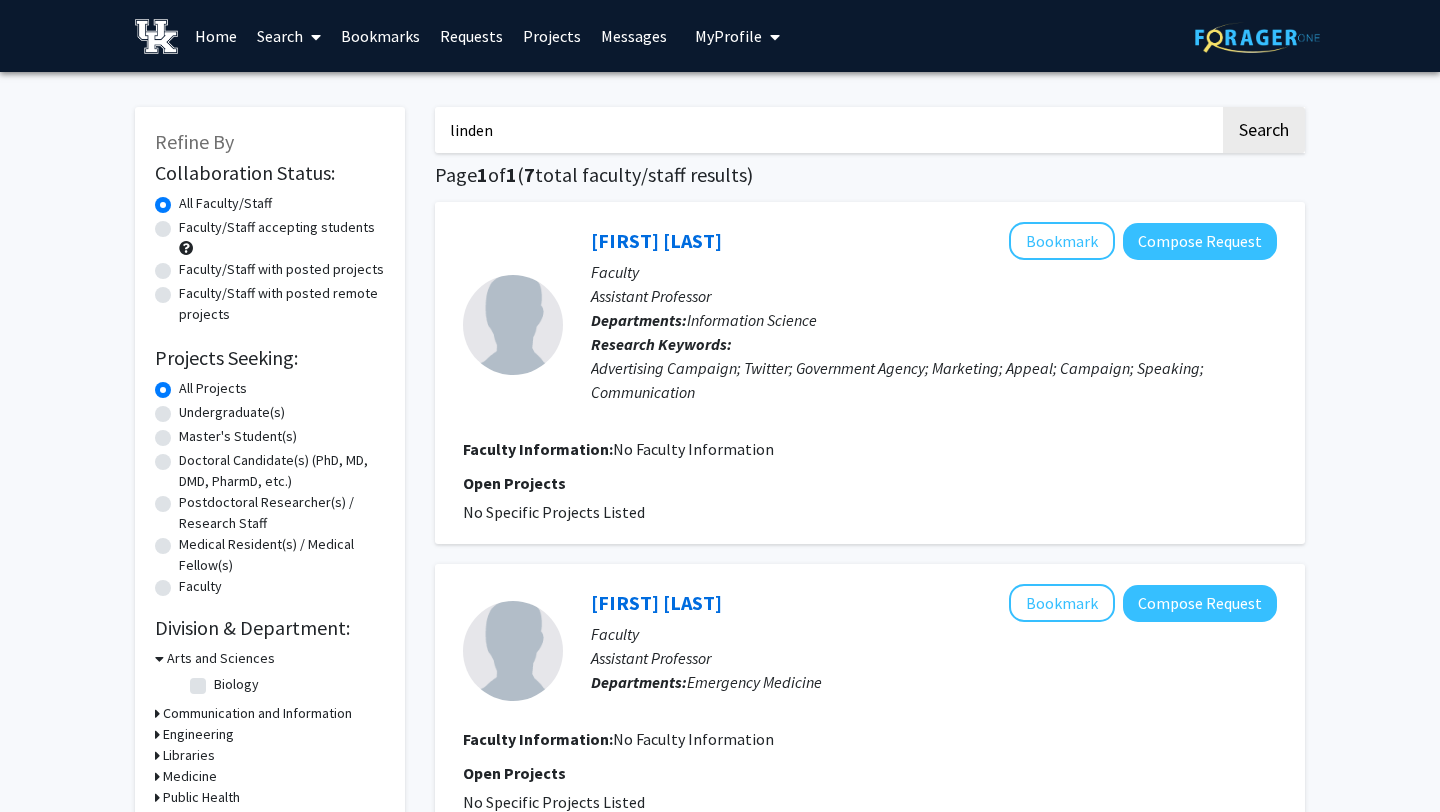 type on "linden" 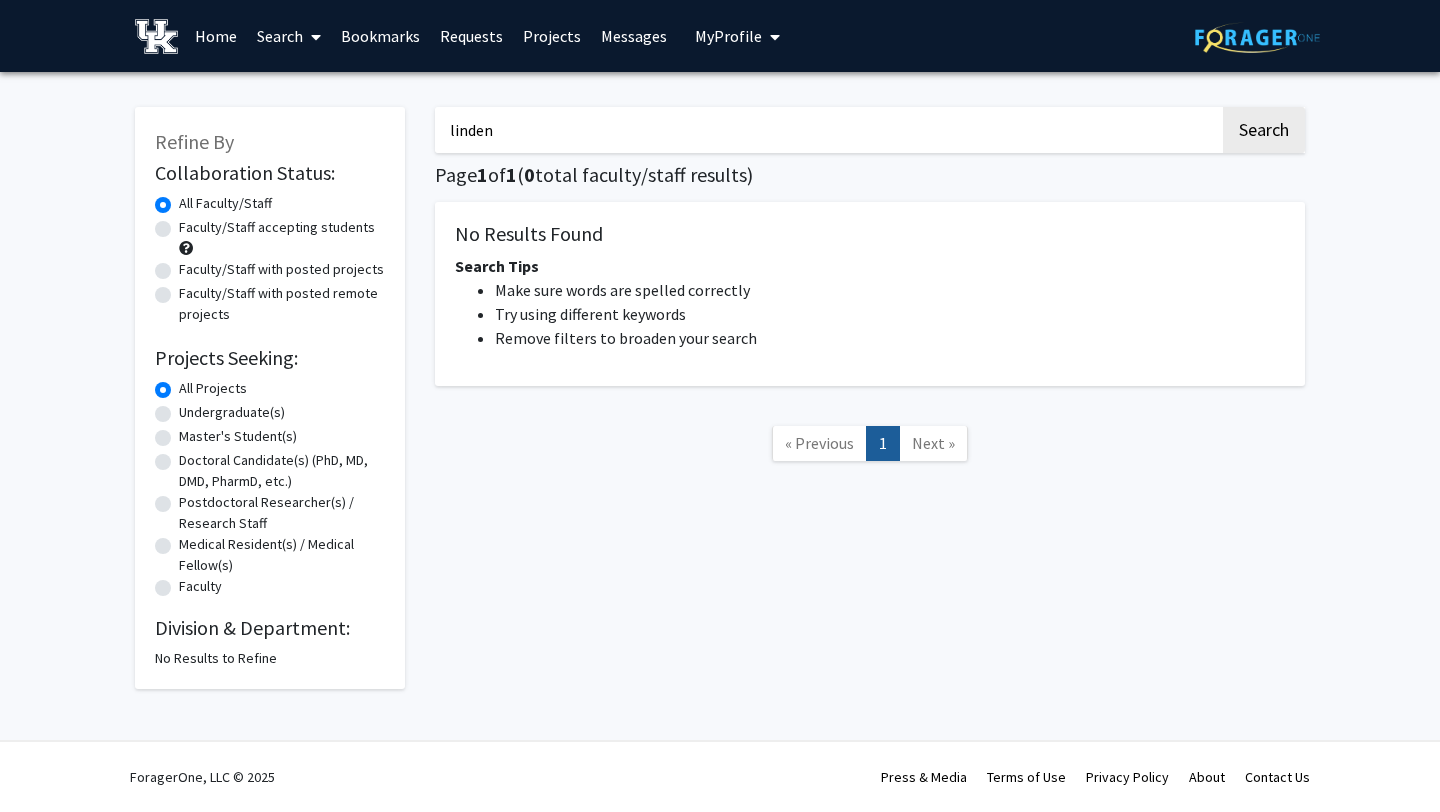 drag, startPoint x: 518, startPoint y: 129, endPoint x: 436, endPoint y: 129, distance: 82 